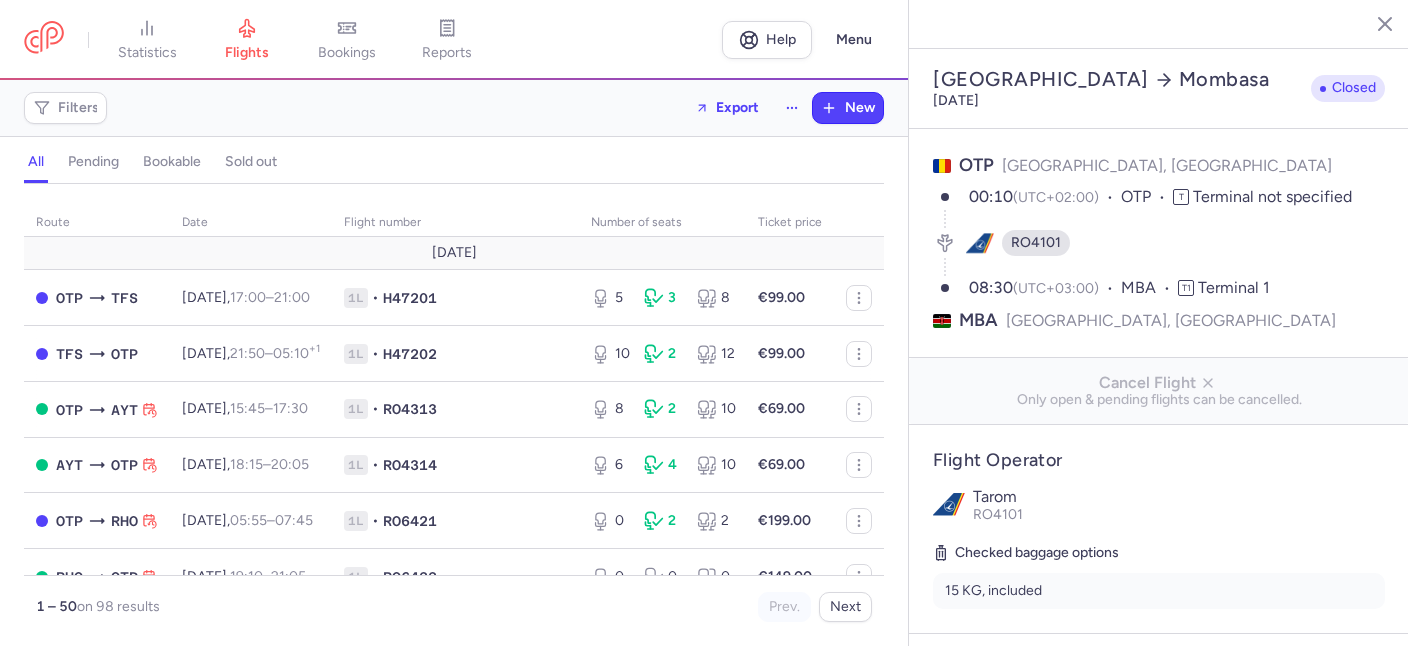 select on "hours" 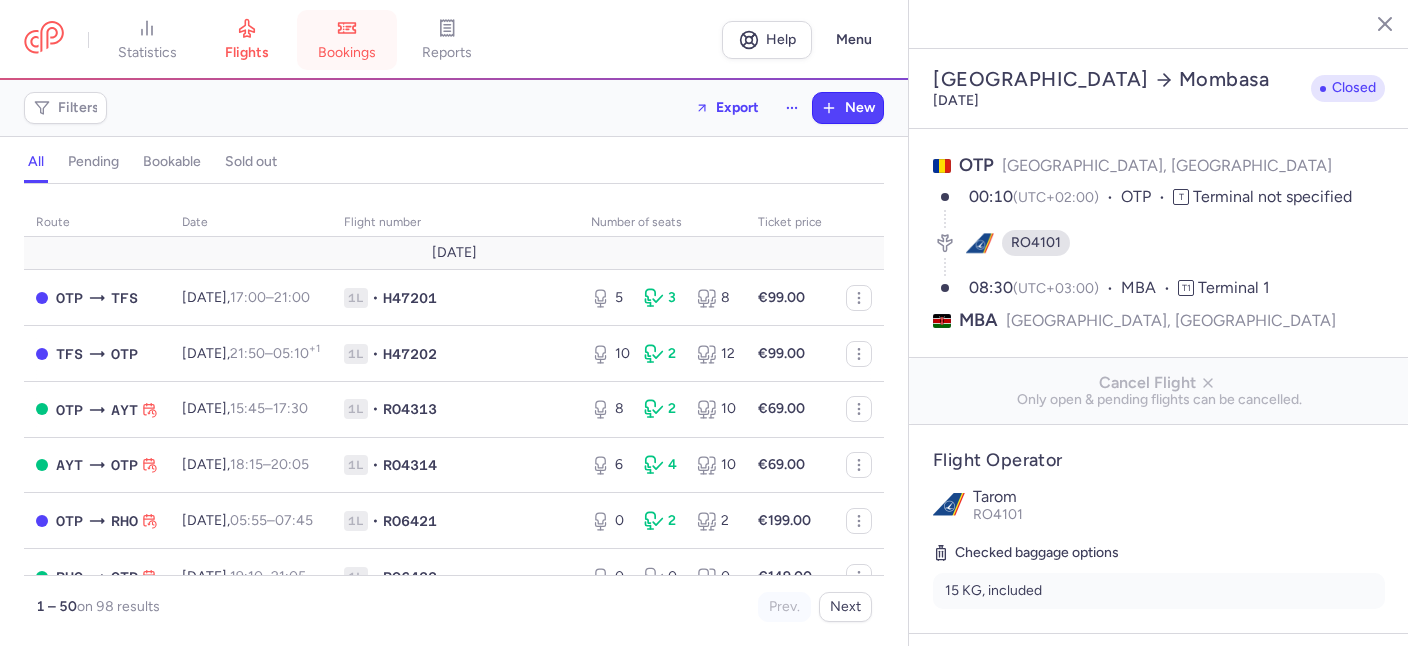 scroll, scrollTop: 0, scrollLeft: 0, axis: both 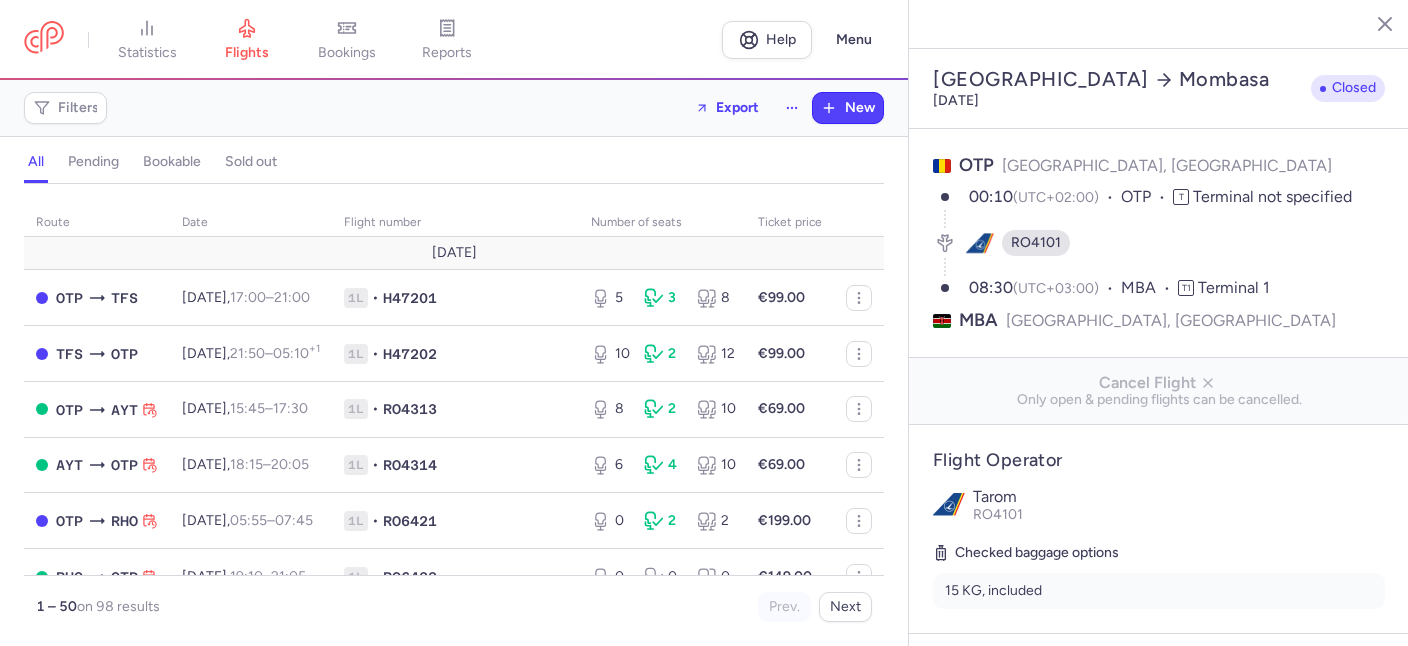 drag, startPoint x: 359, startPoint y: 43, endPoint x: 395, endPoint y: 105, distance: 71.693794 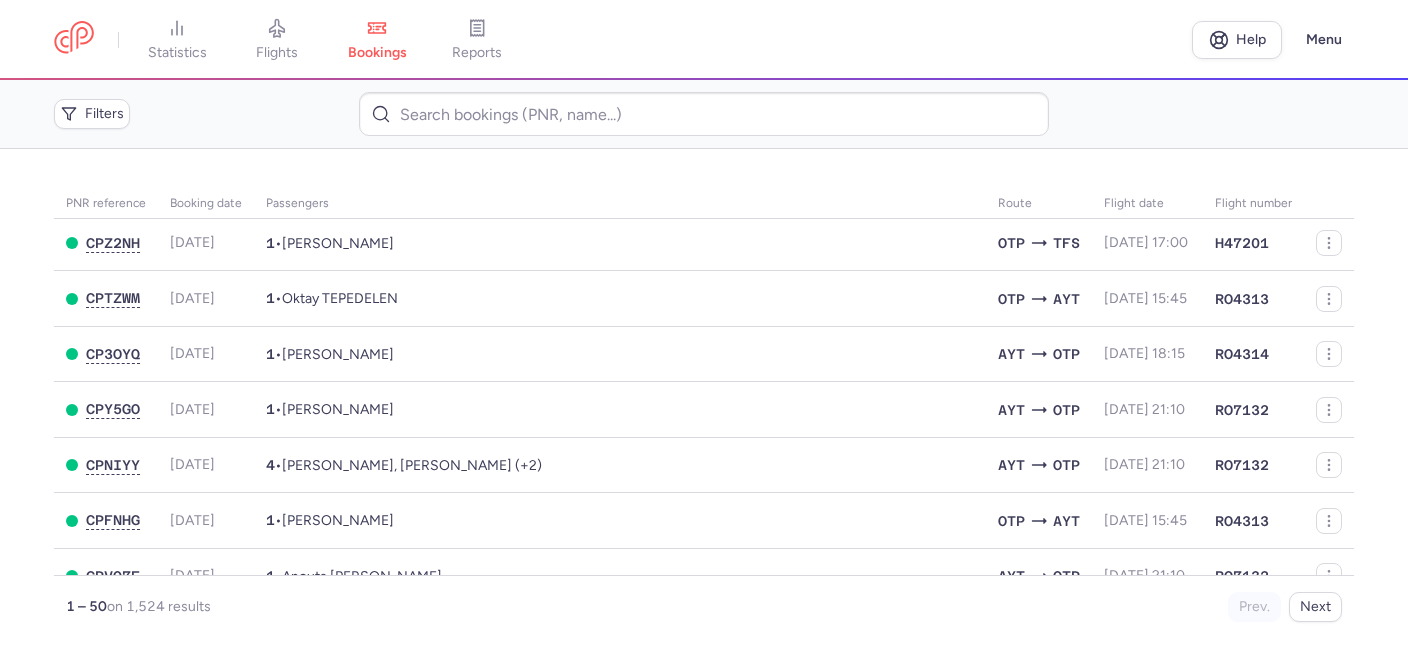 scroll, scrollTop: 0, scrollLeft: 0, axis: both 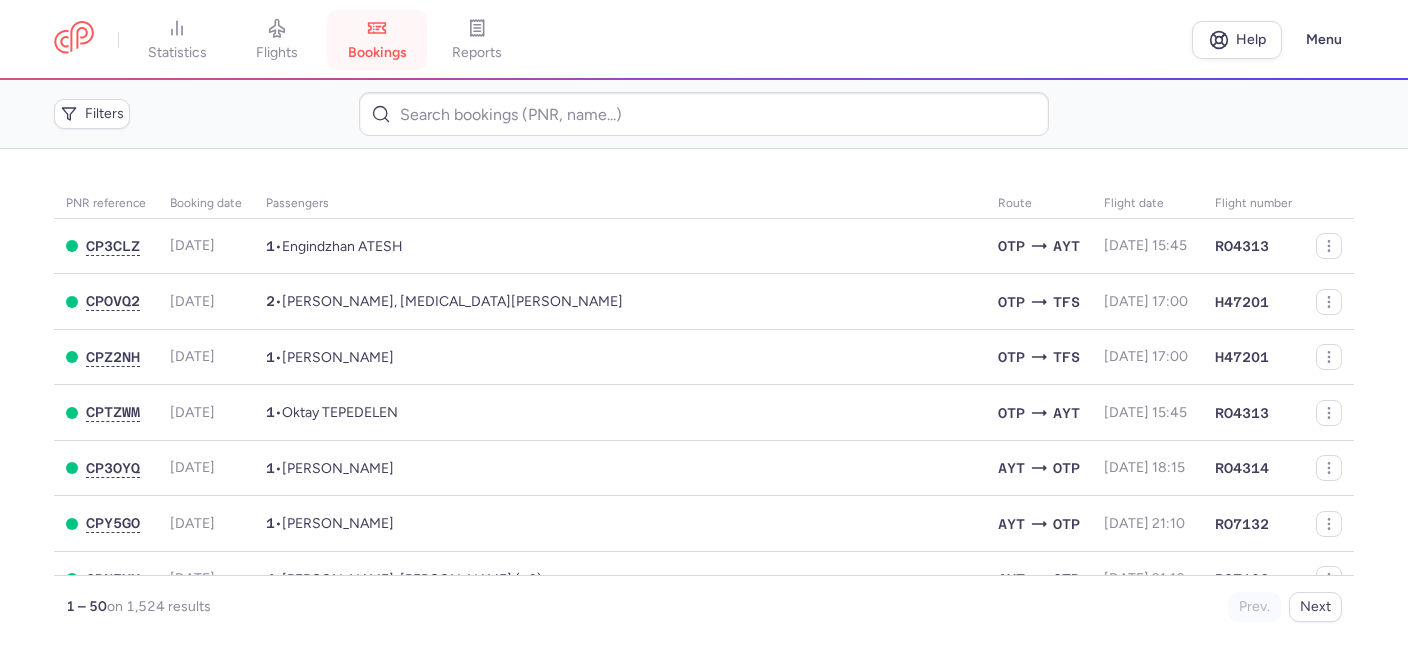 click on "bookings" at bounding box center [377, 40] 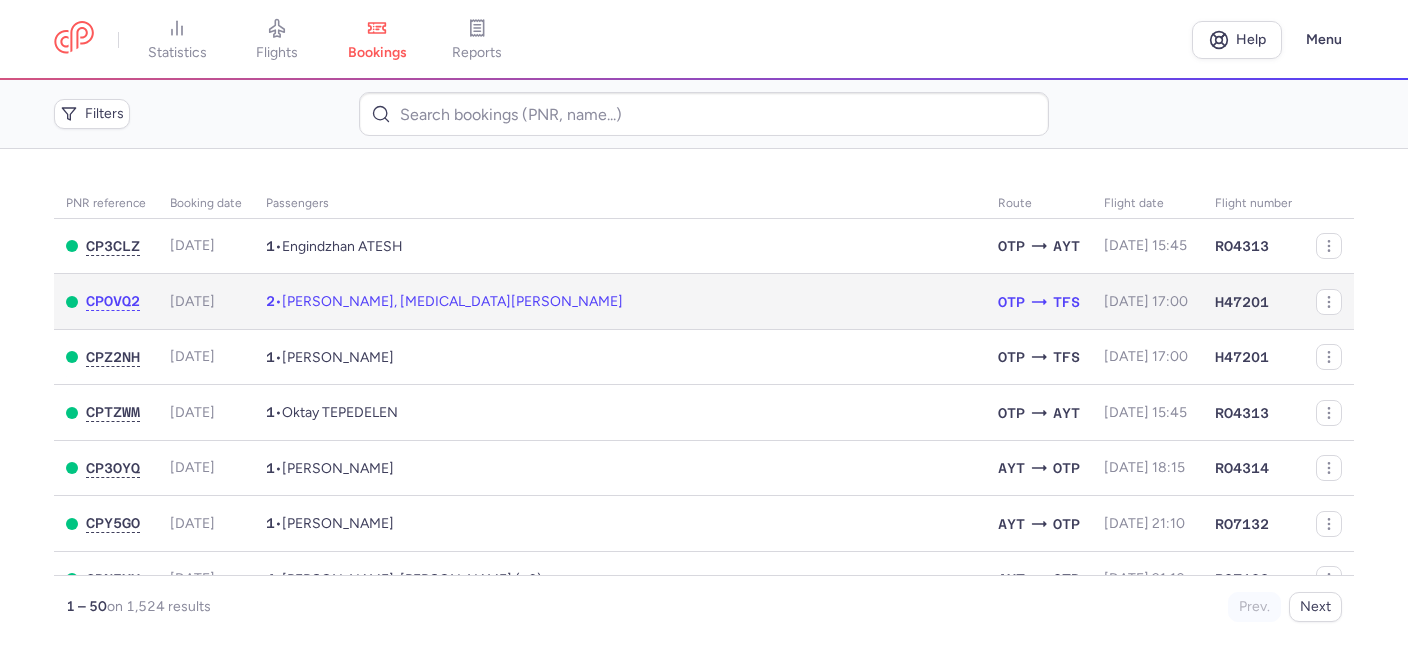 click on "2  •  Florin RISTEI, [MEDICAL_DATA][PERSON_NAME]" 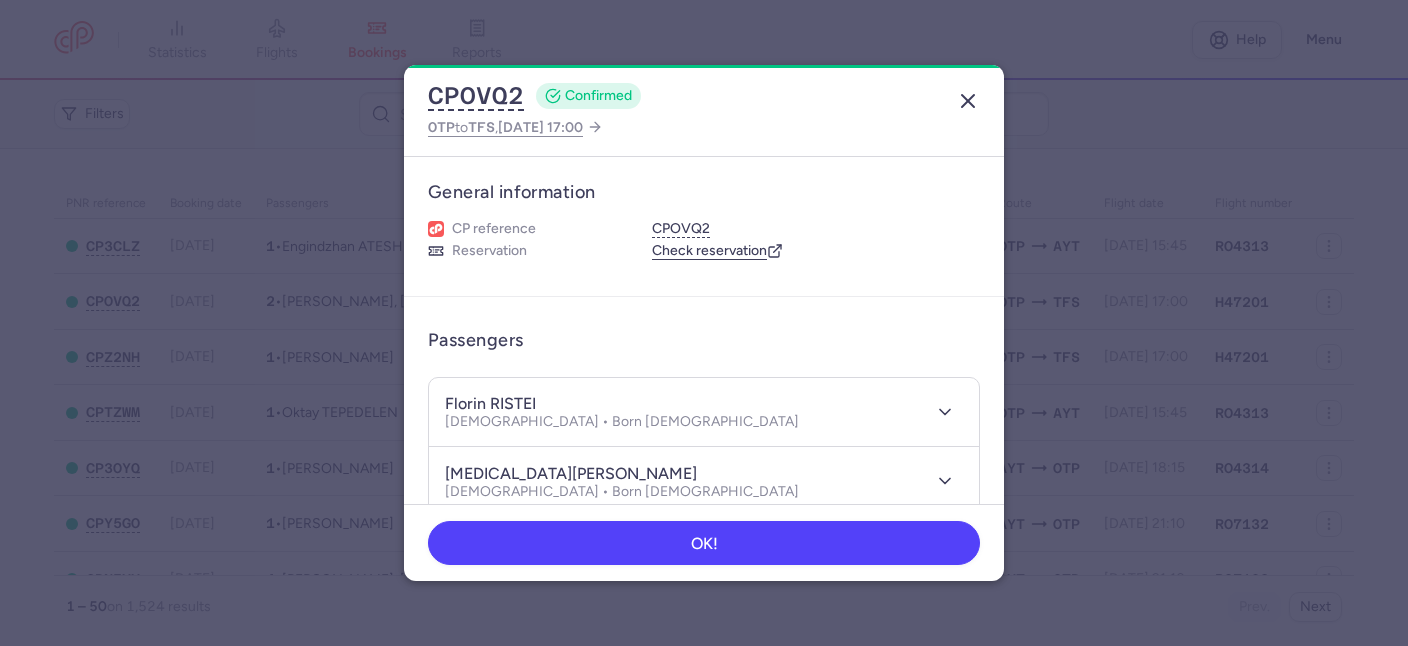 click 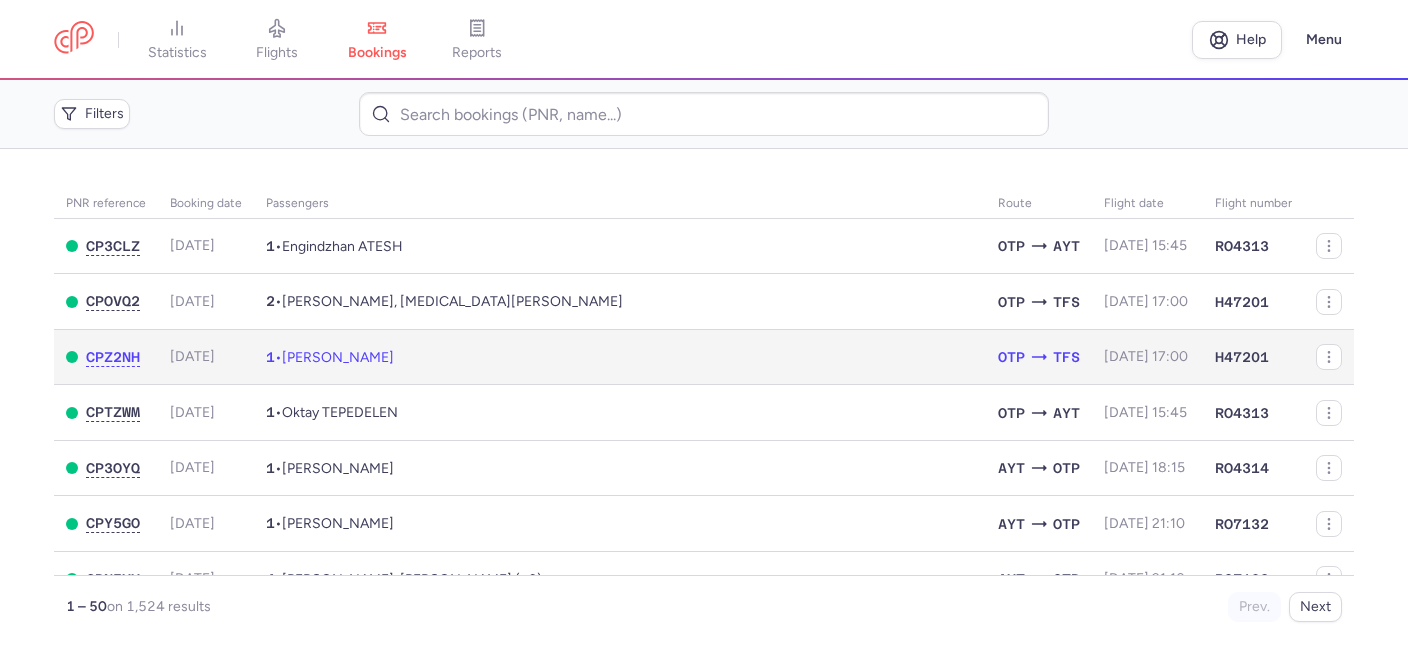 click on "1  •  Constanta ROMAN" 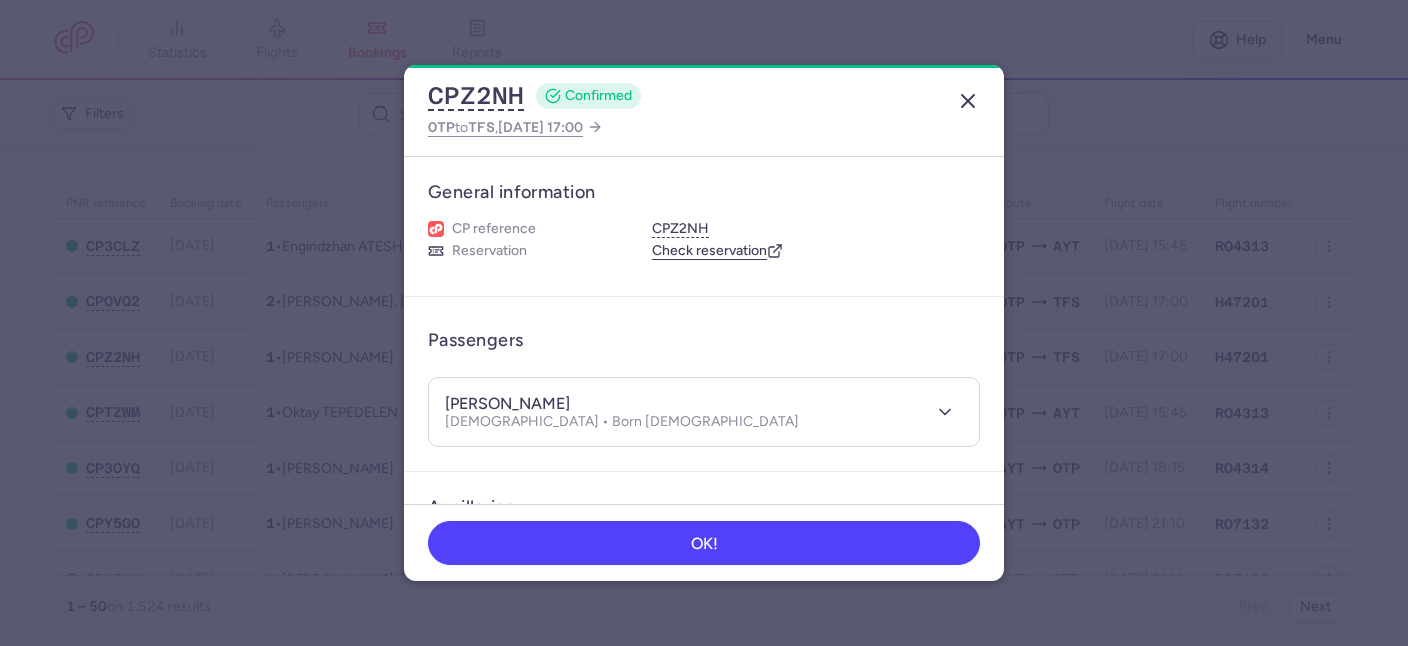 click 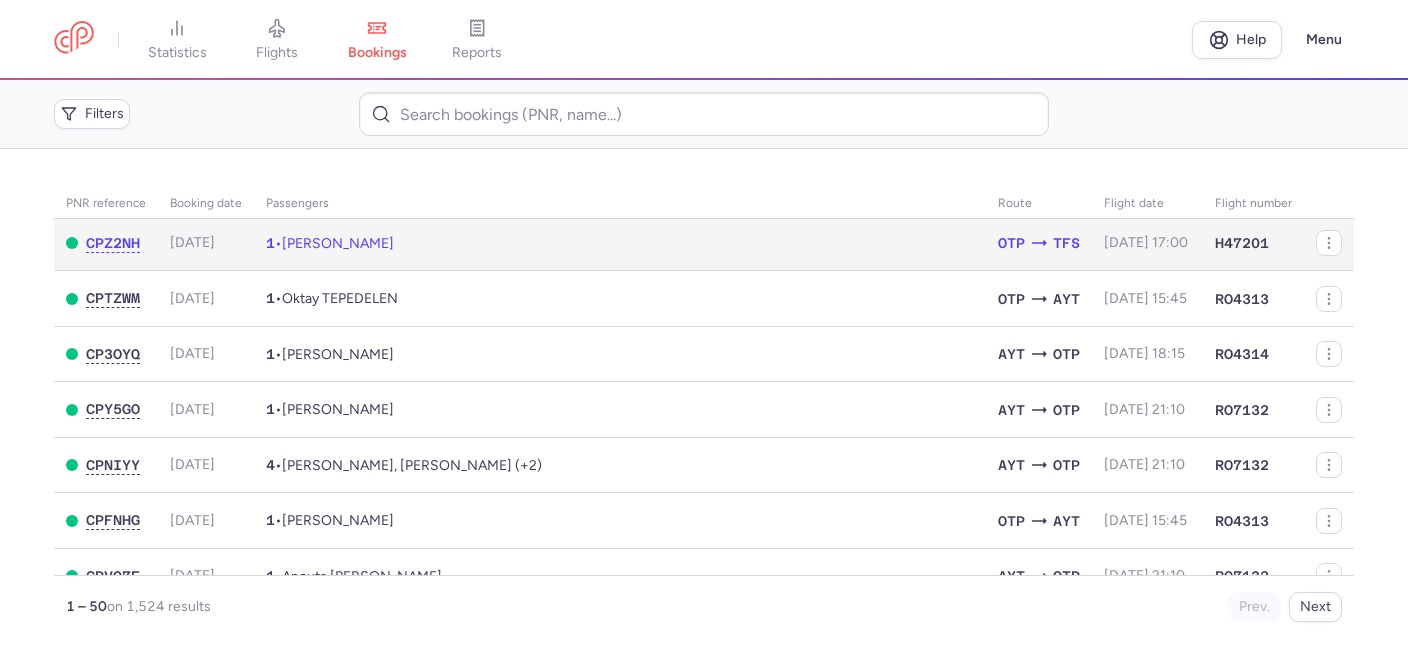 scroll, scrollTop: 0, scrollLeft: 0, axis: both 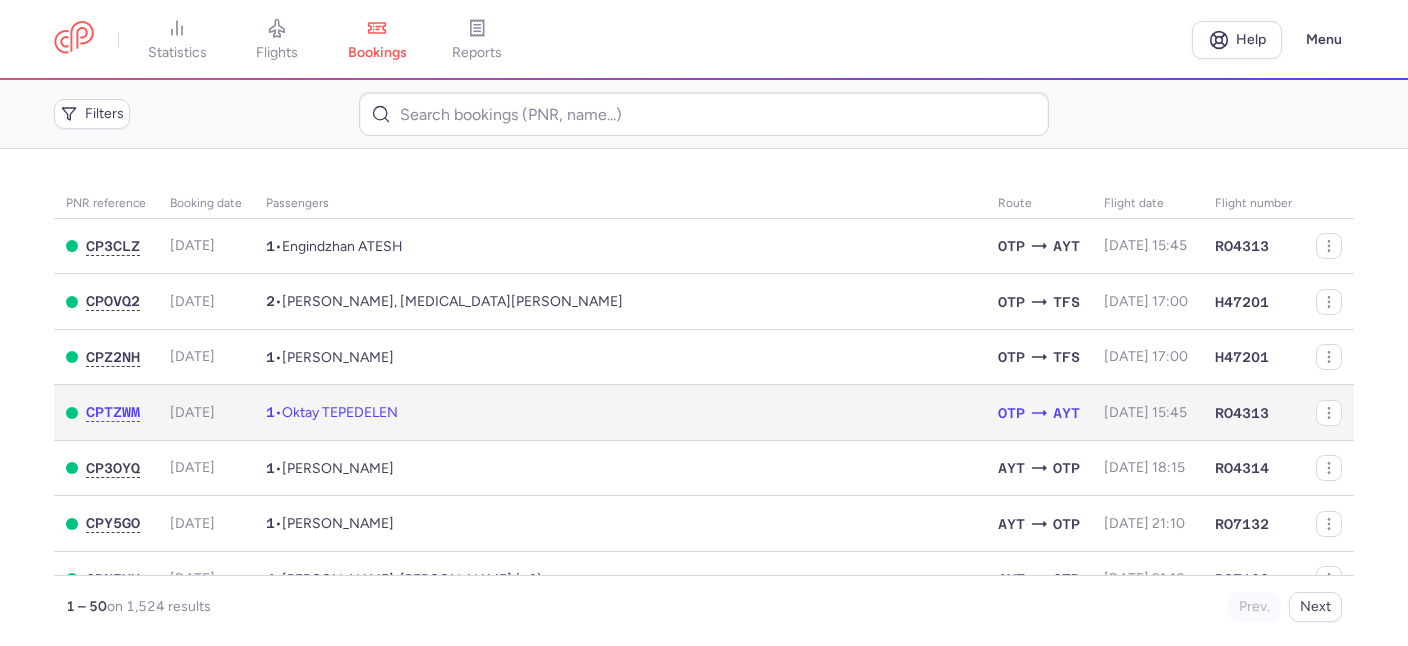 click on "Oktay TEPEDELEN" at bounding box center (340, 412) 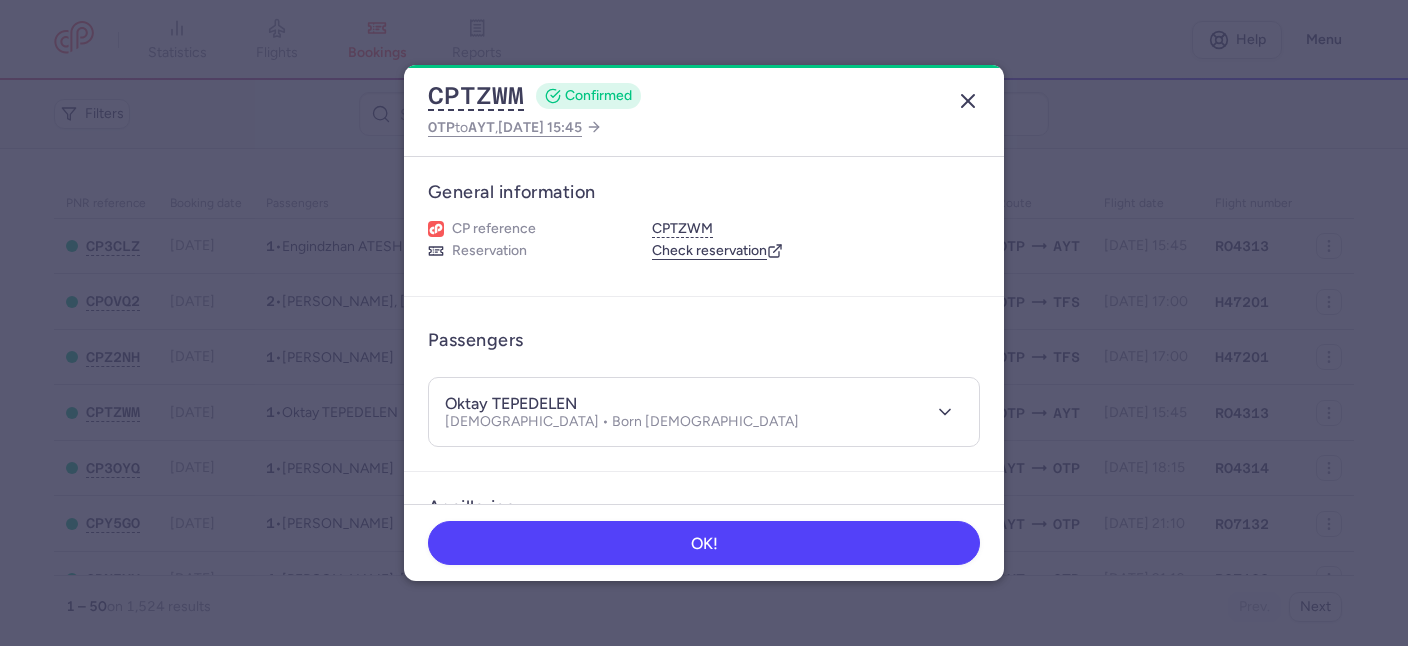 click 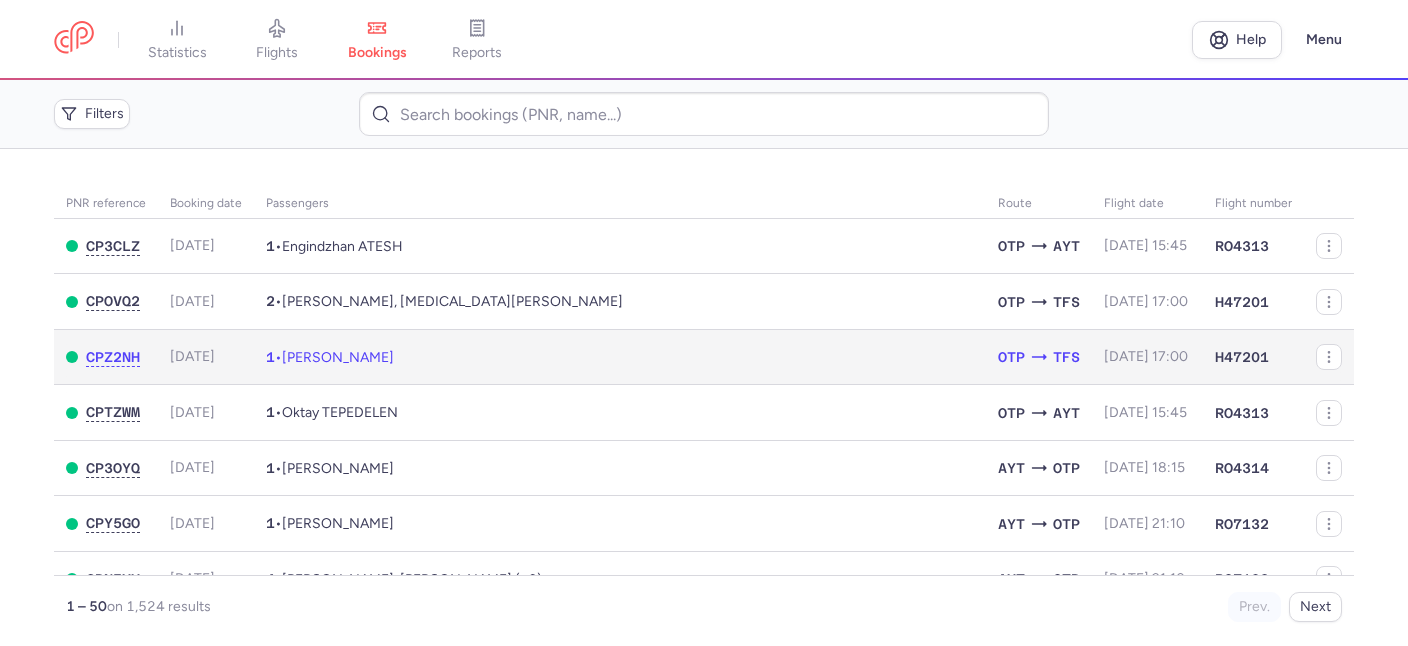 click on "1  •  Constanta ROMAN" 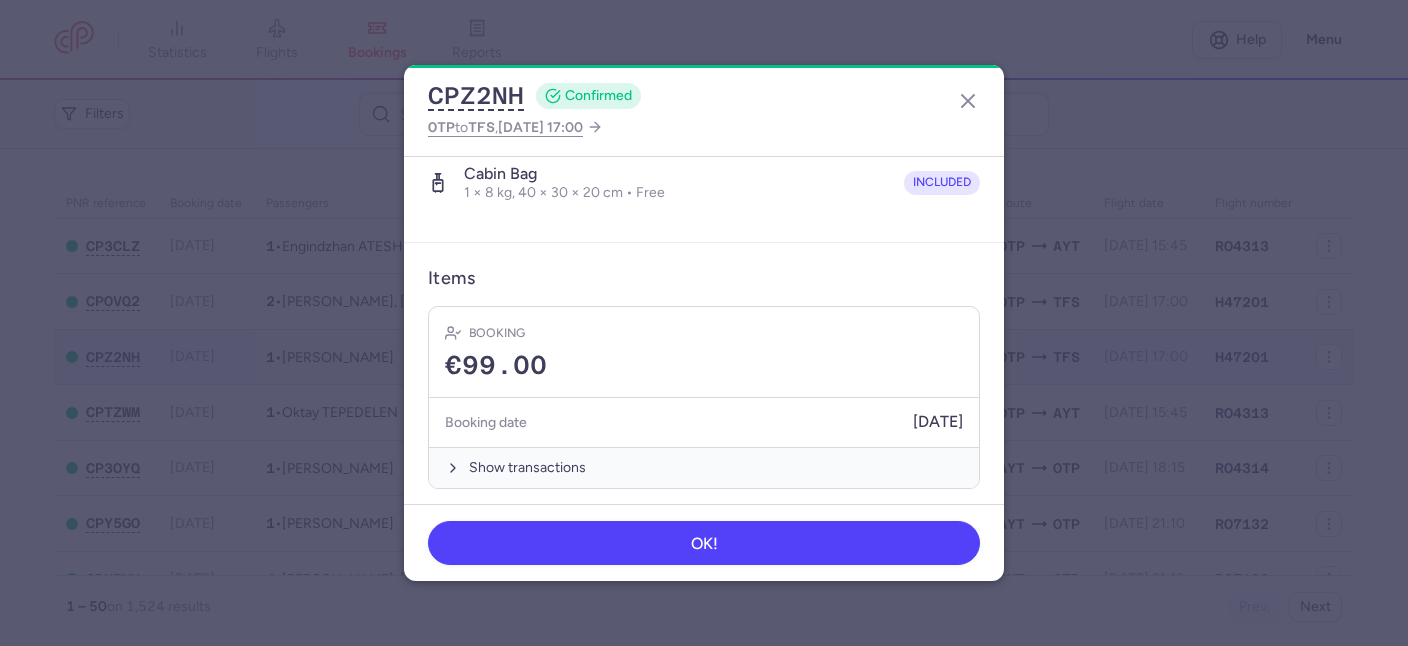 scroll, scrollTop: 0, scrollLeft: 0, axis: both 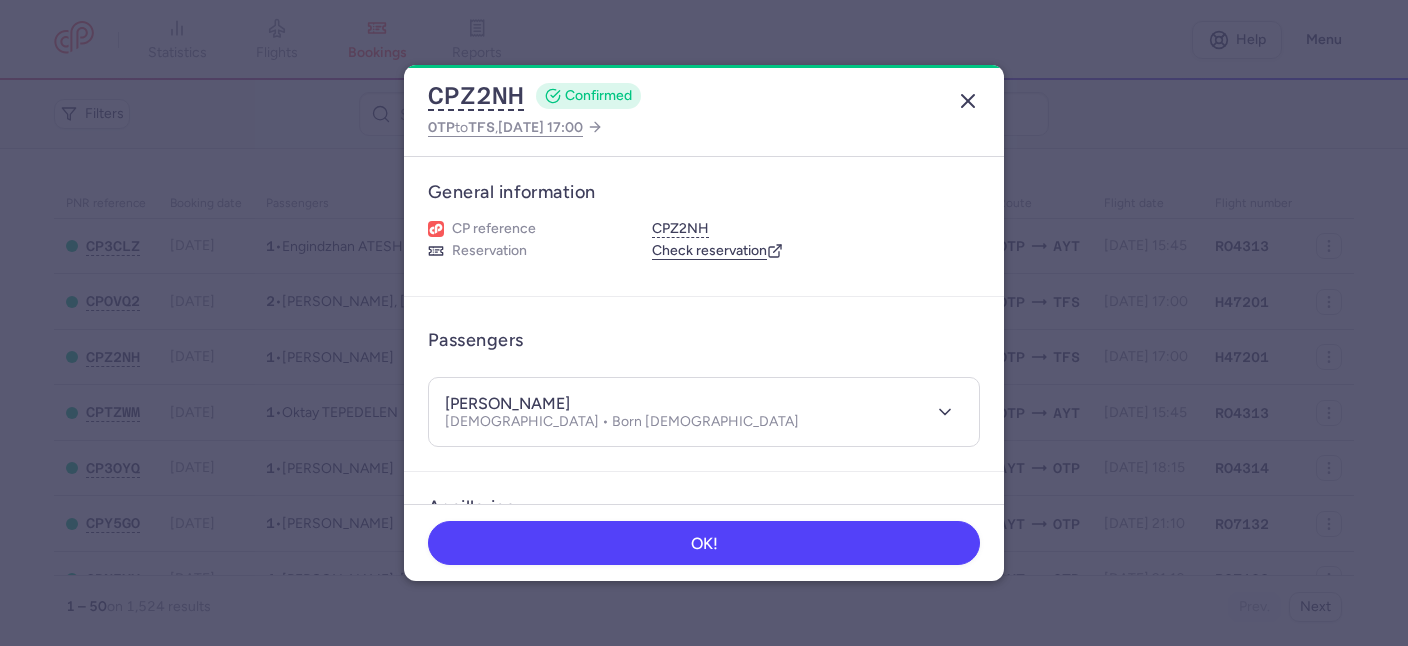 click 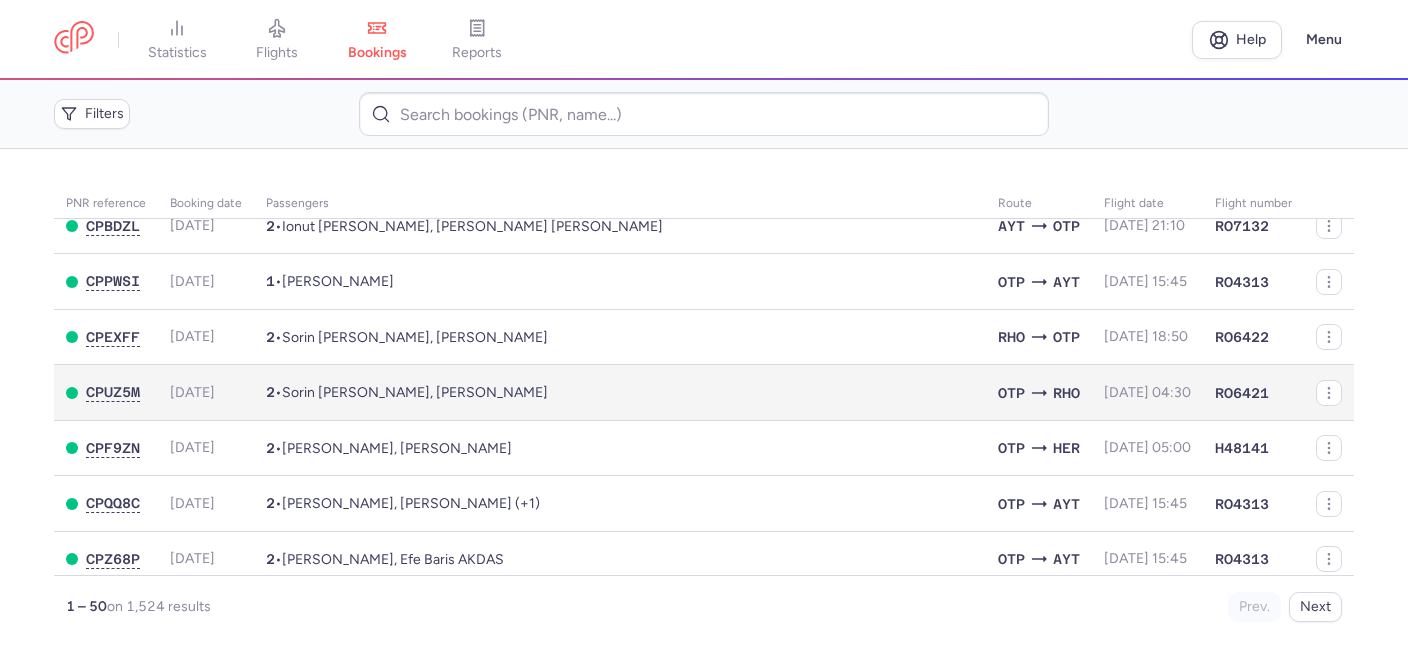 scroll, scrollTop: 0, scrollLeft: 0, axis: both 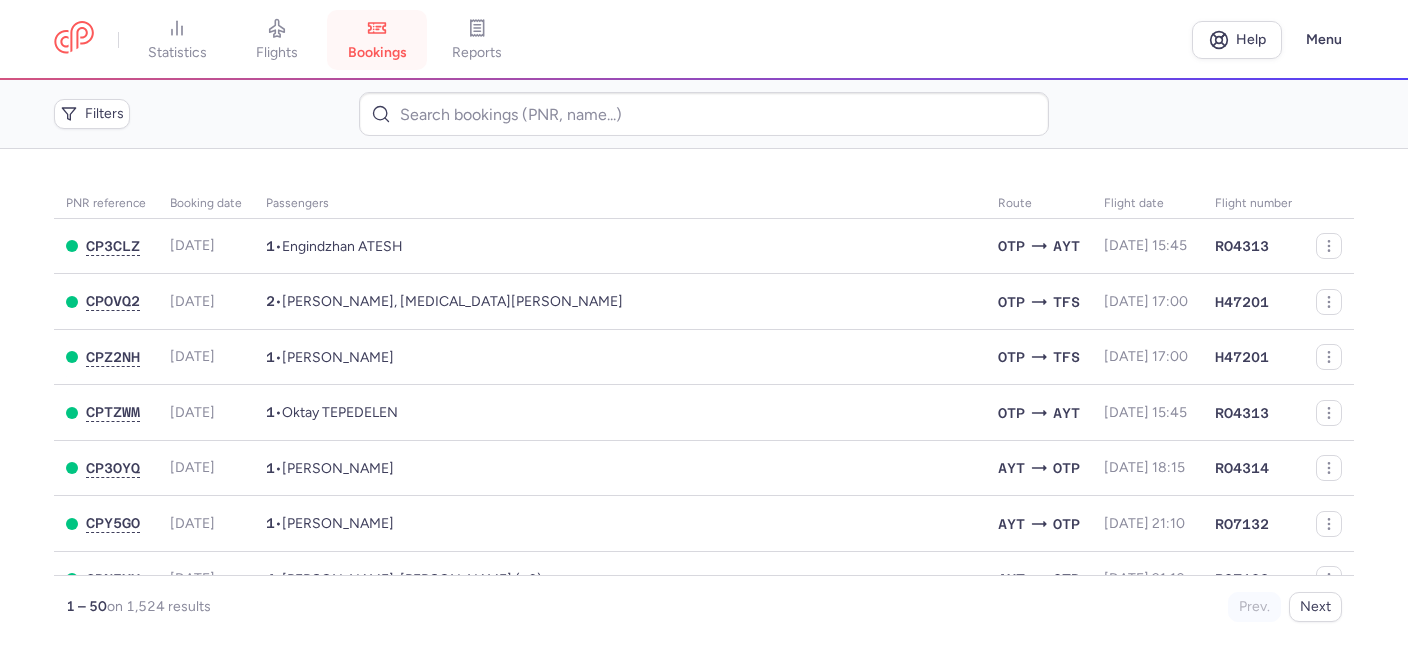 click on "bookings" at bounding box center [377, 40] 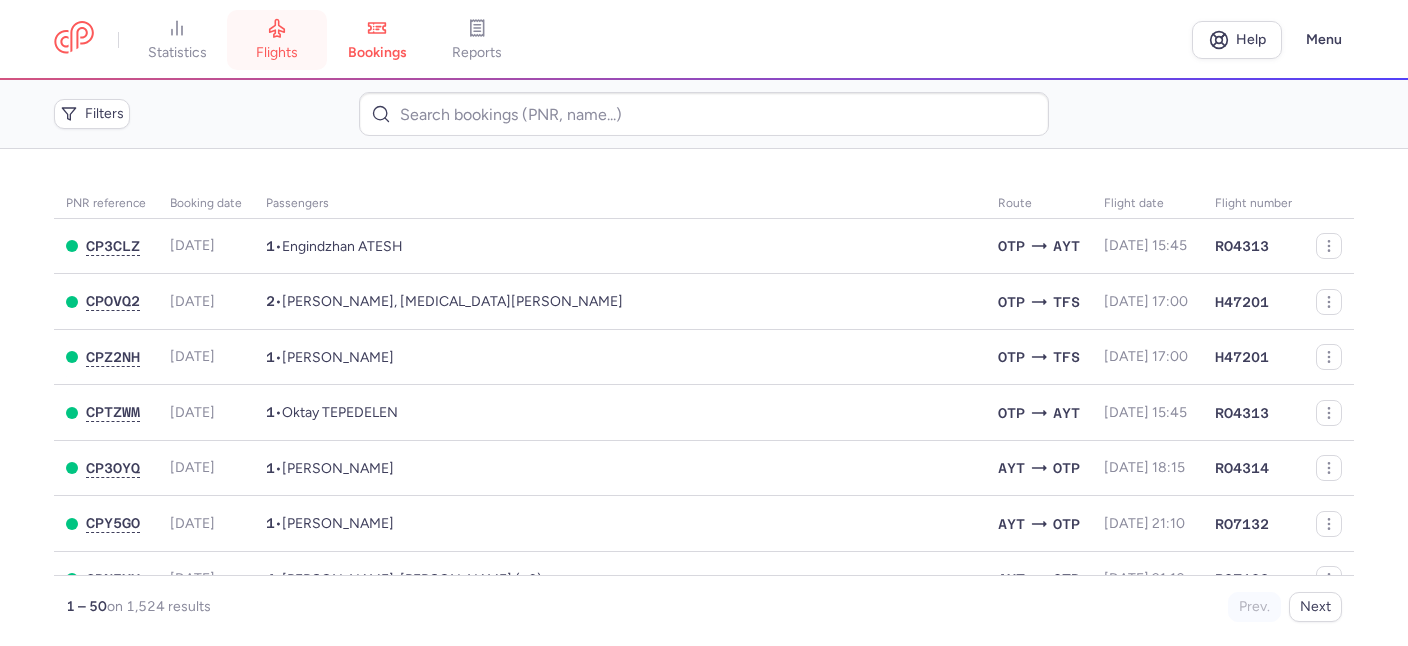 click on "flights" at bounding box center [277, 40] 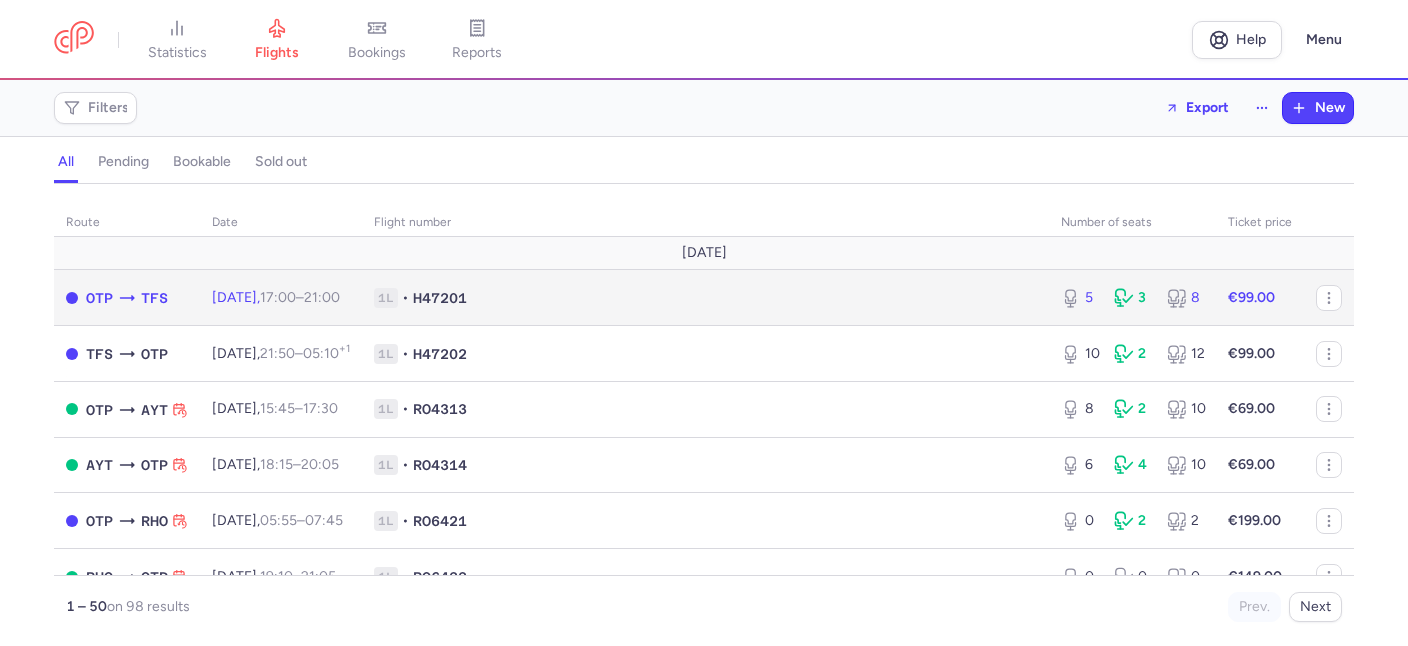 click on "[DATE]  17:00  –  21:00  +0" 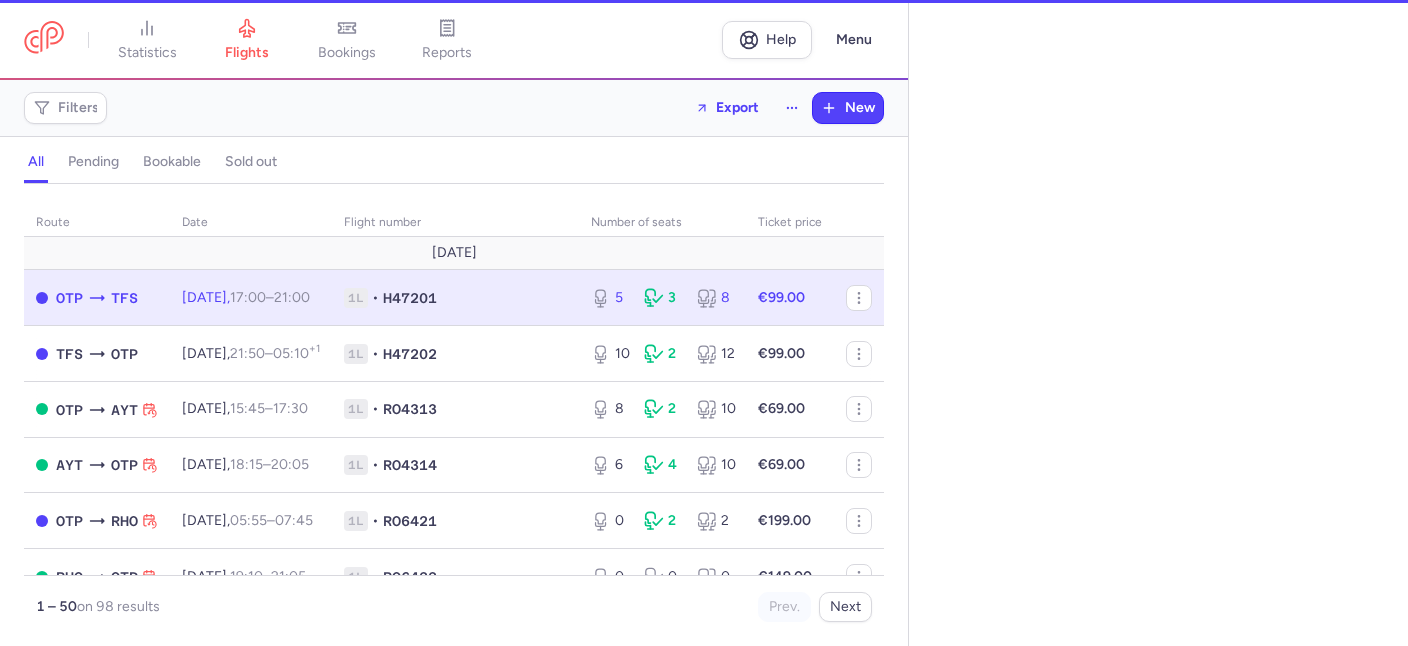 select on "hours" 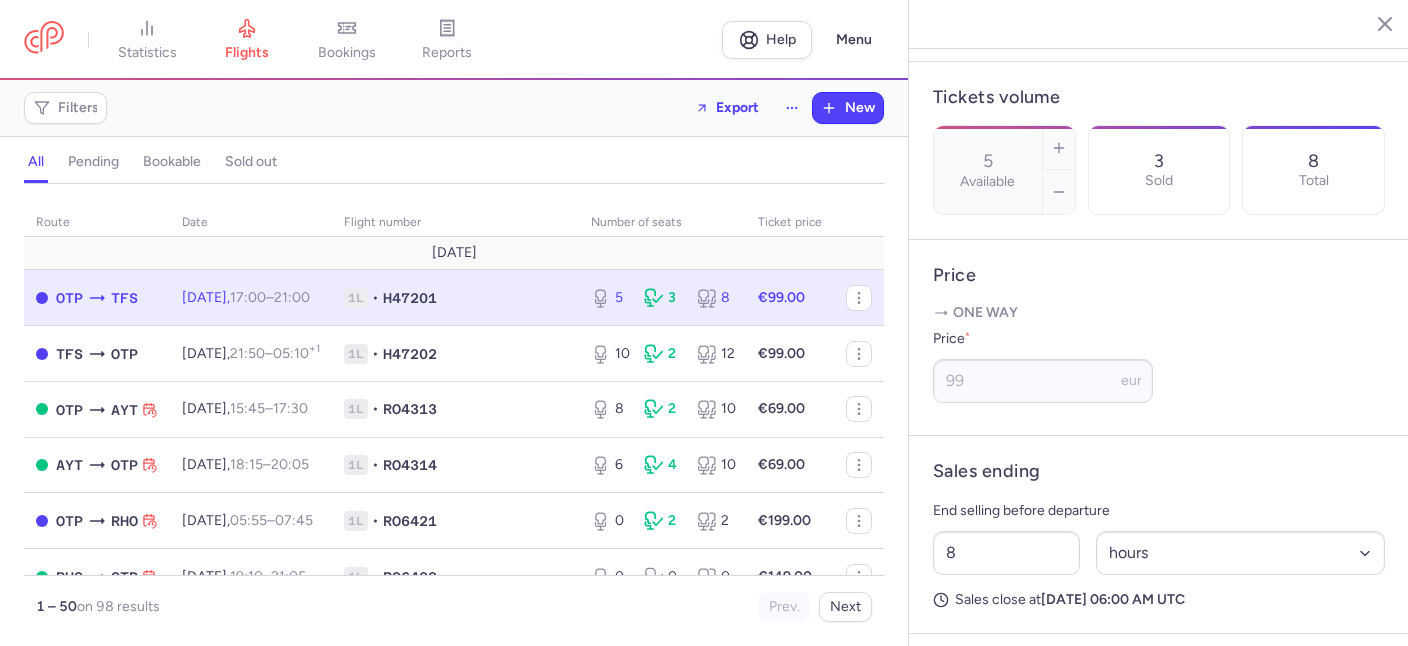 scroll, scrollTop: 760, scrollLeft: 0, axis: vertical 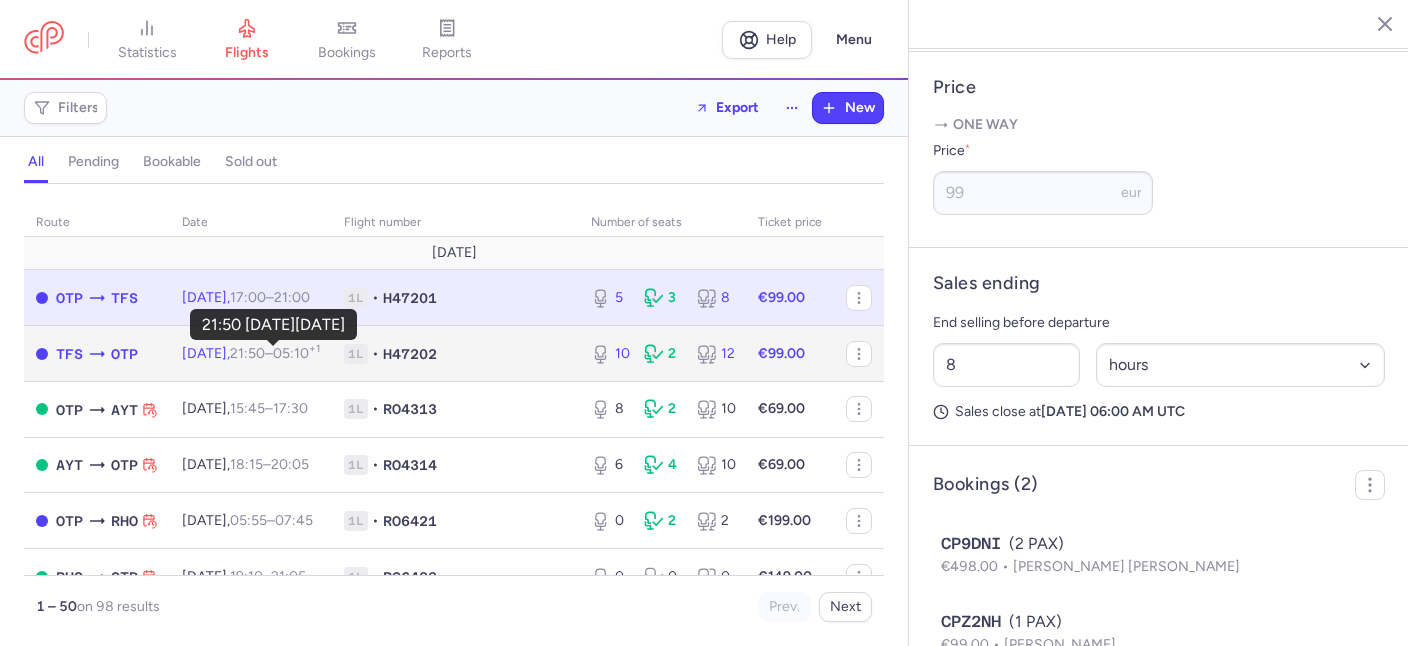 click on "21:50" at bounding box center (247, 353) 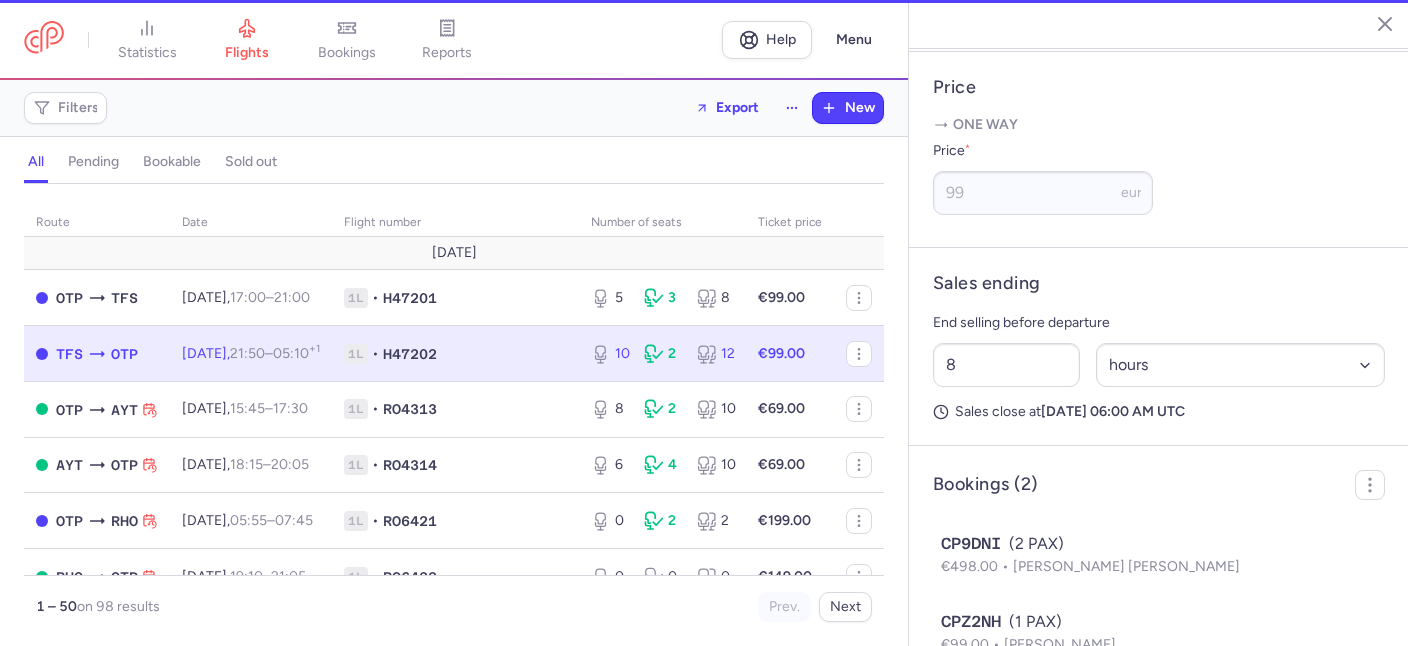 type on "10" 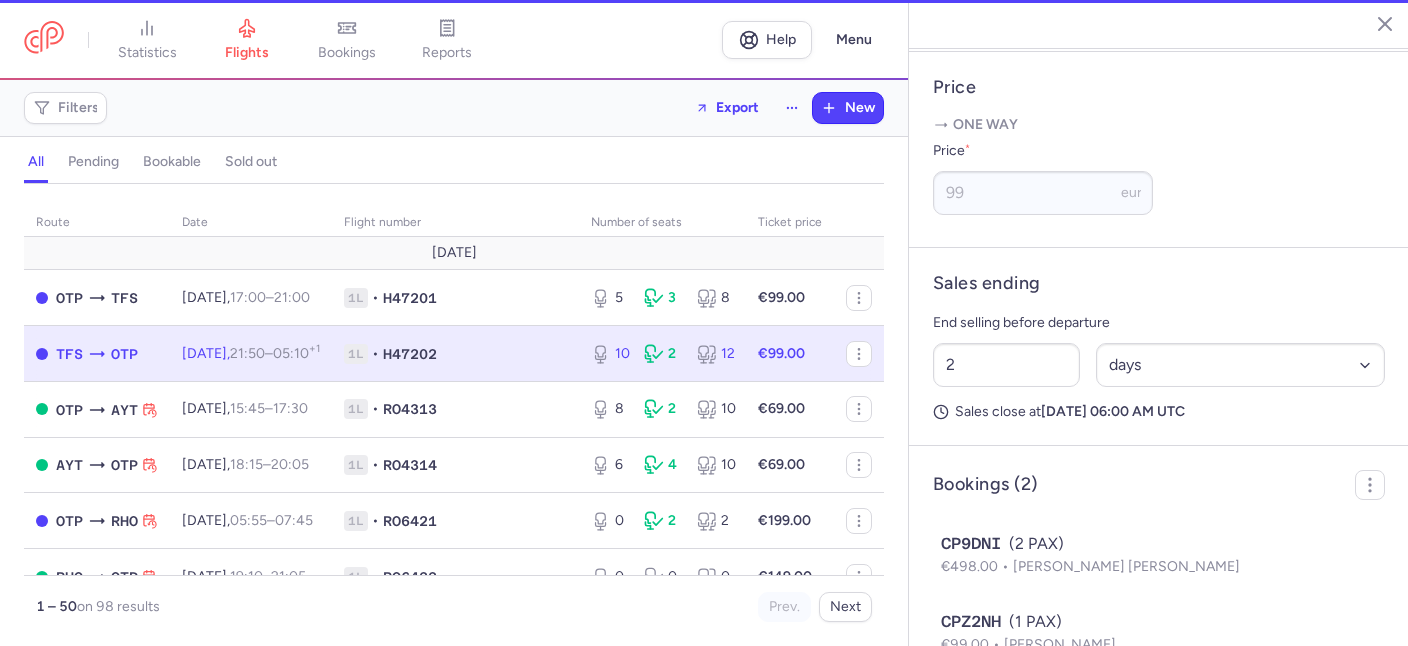 scroll, scrollTop: 681, scrollLeft: 0, axis: vertical 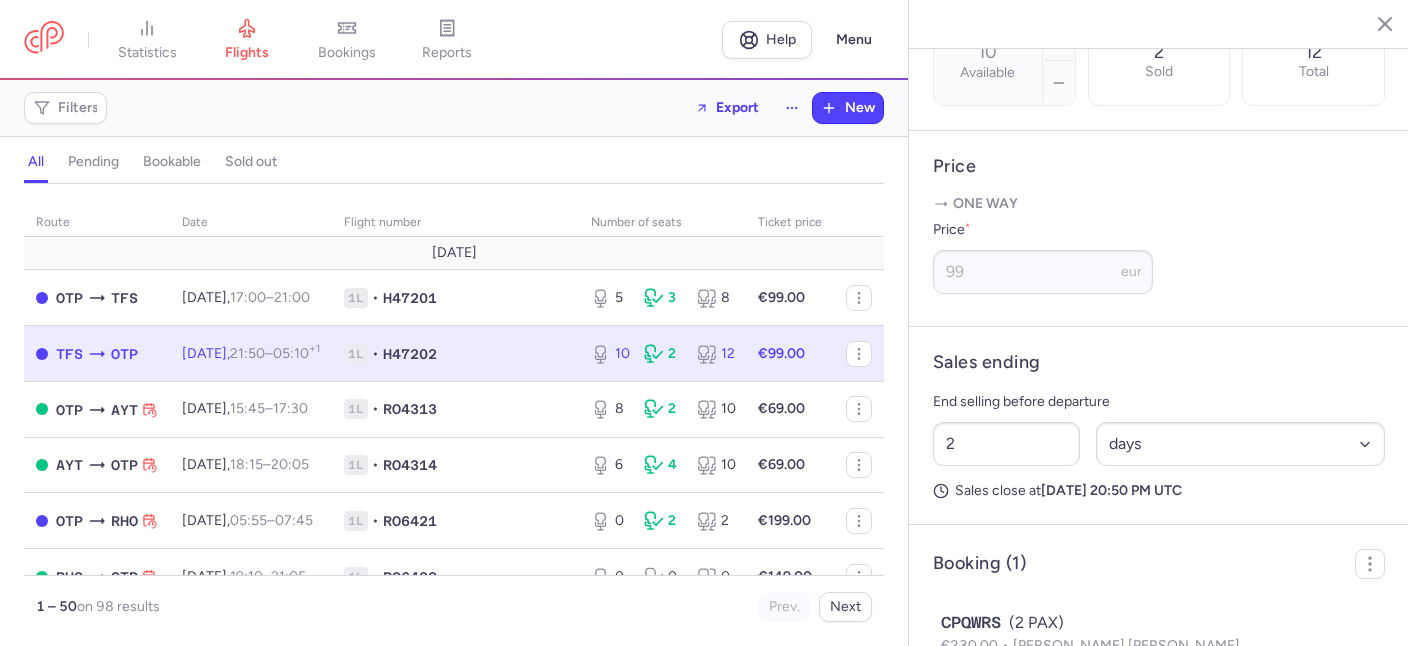 drag, startPoint x: 231, startPoint y: 49, endPoint x: 343, endPoint y: 122, distance: 133.68994 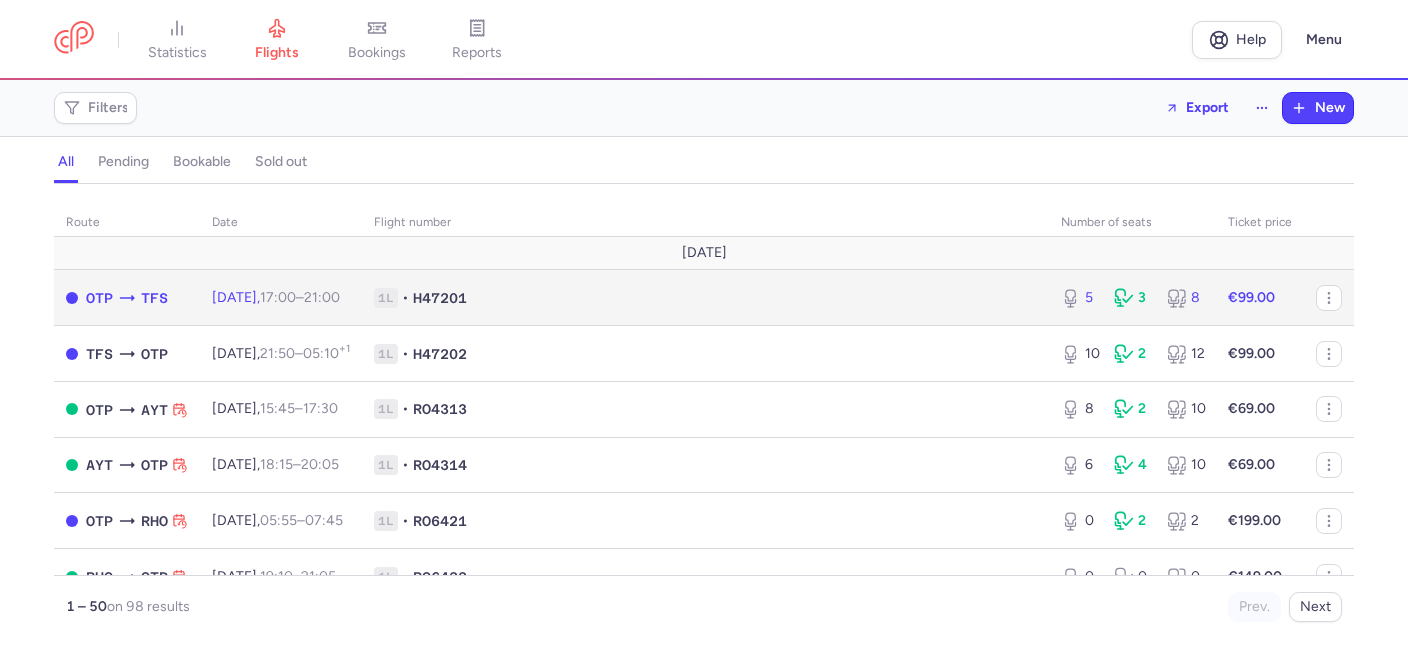 drag, startPoint x: 367, startPoint y: 303, endPoint x: 399, endPoint y: 302, distance: 32.01562 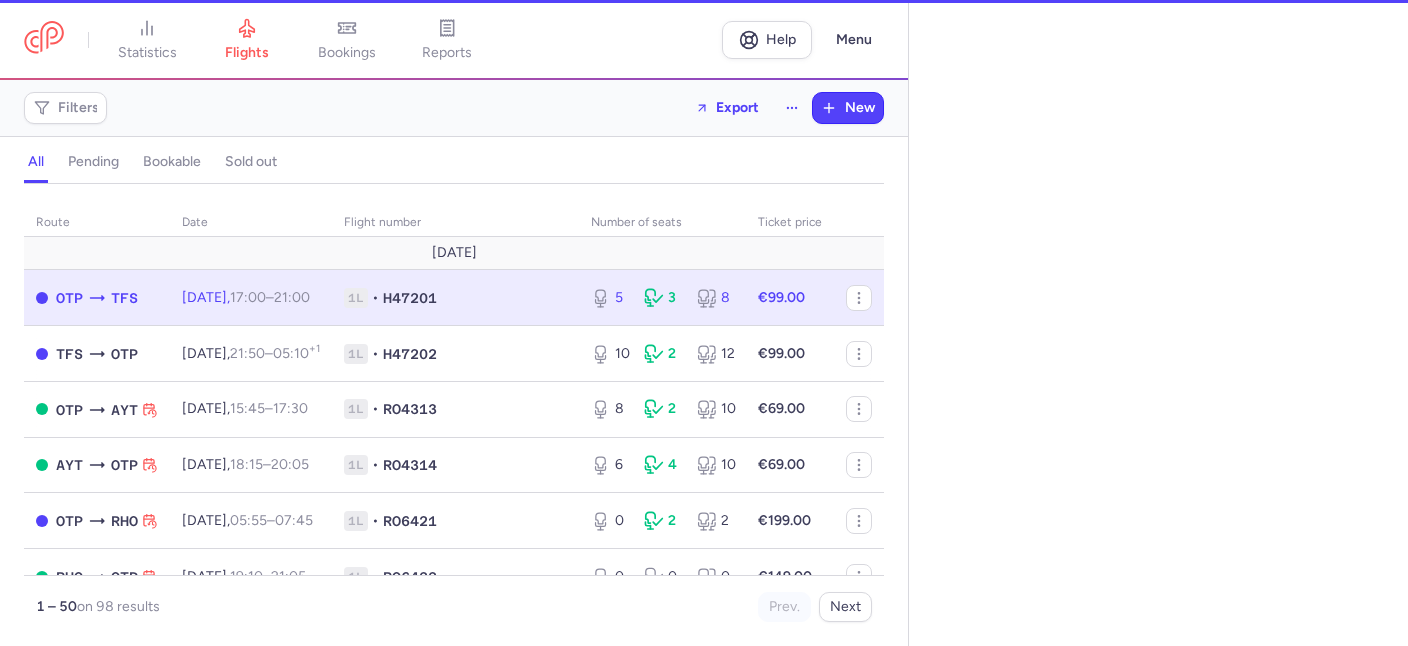 select on "hours" 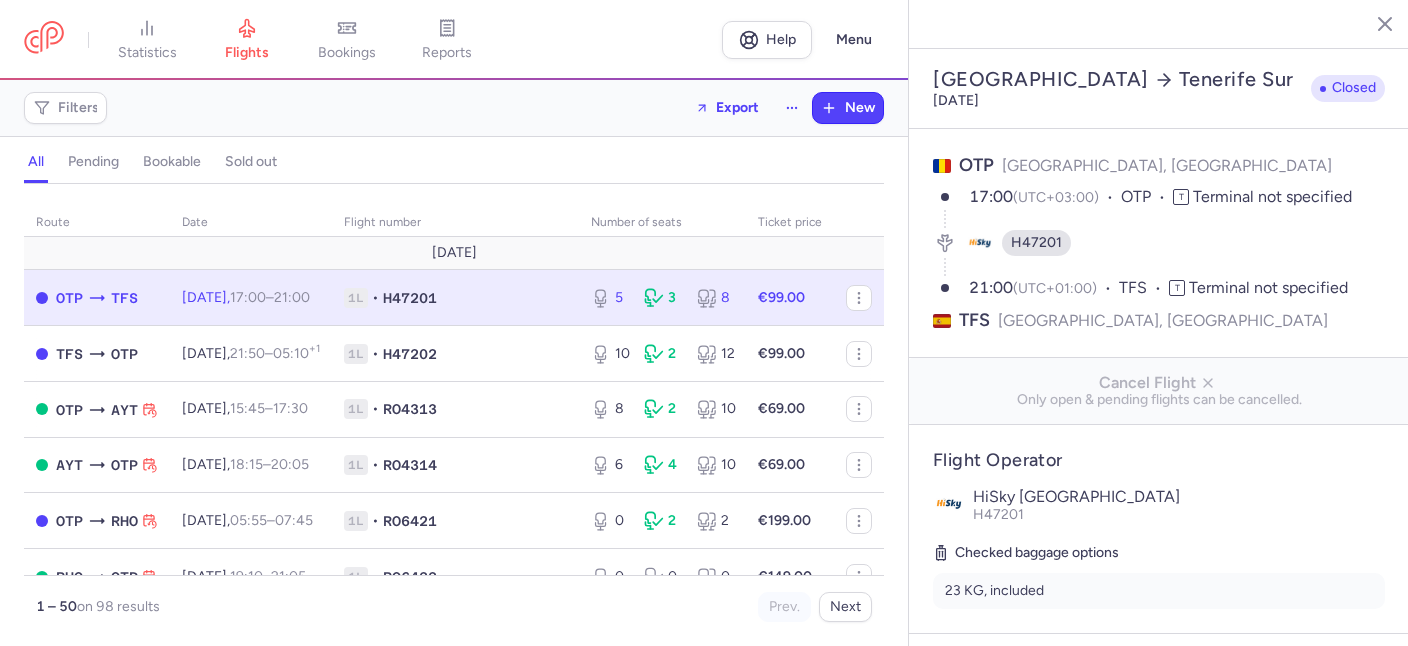 scroll, scrollTop: 343, scrollLeft: 0, axis: vertical 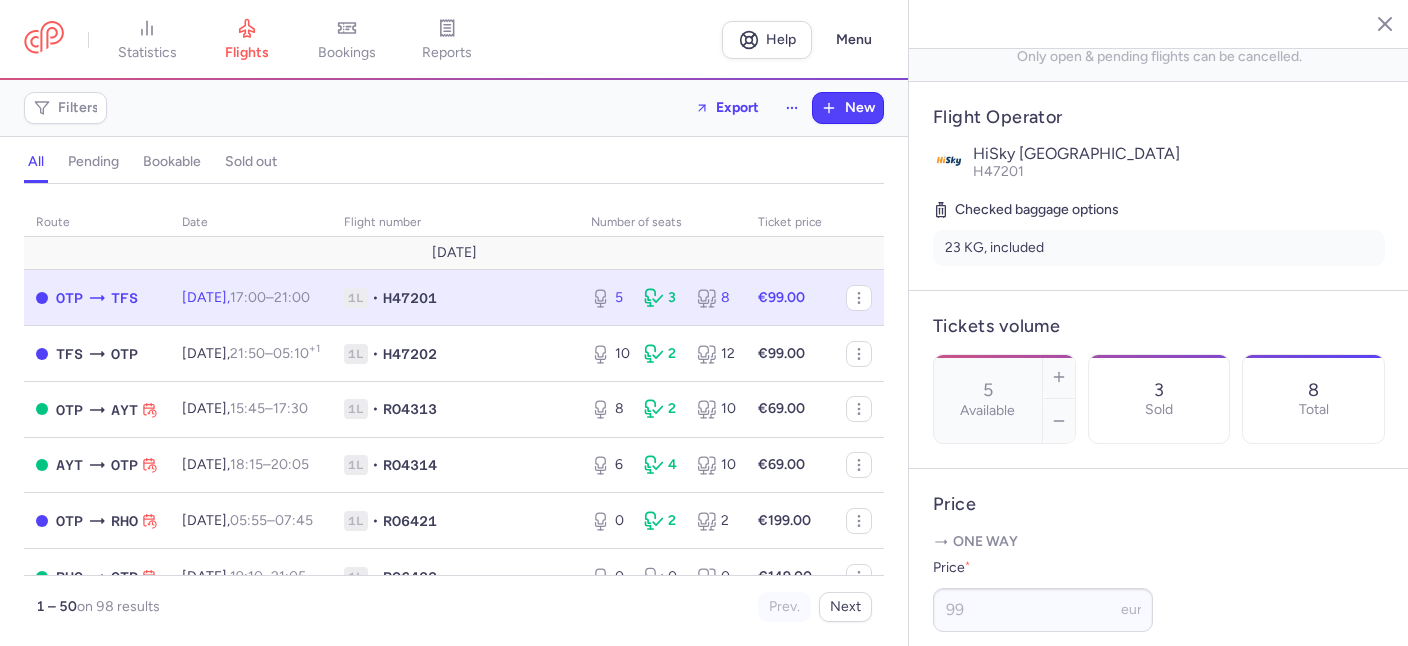 click on "1L • H47201" 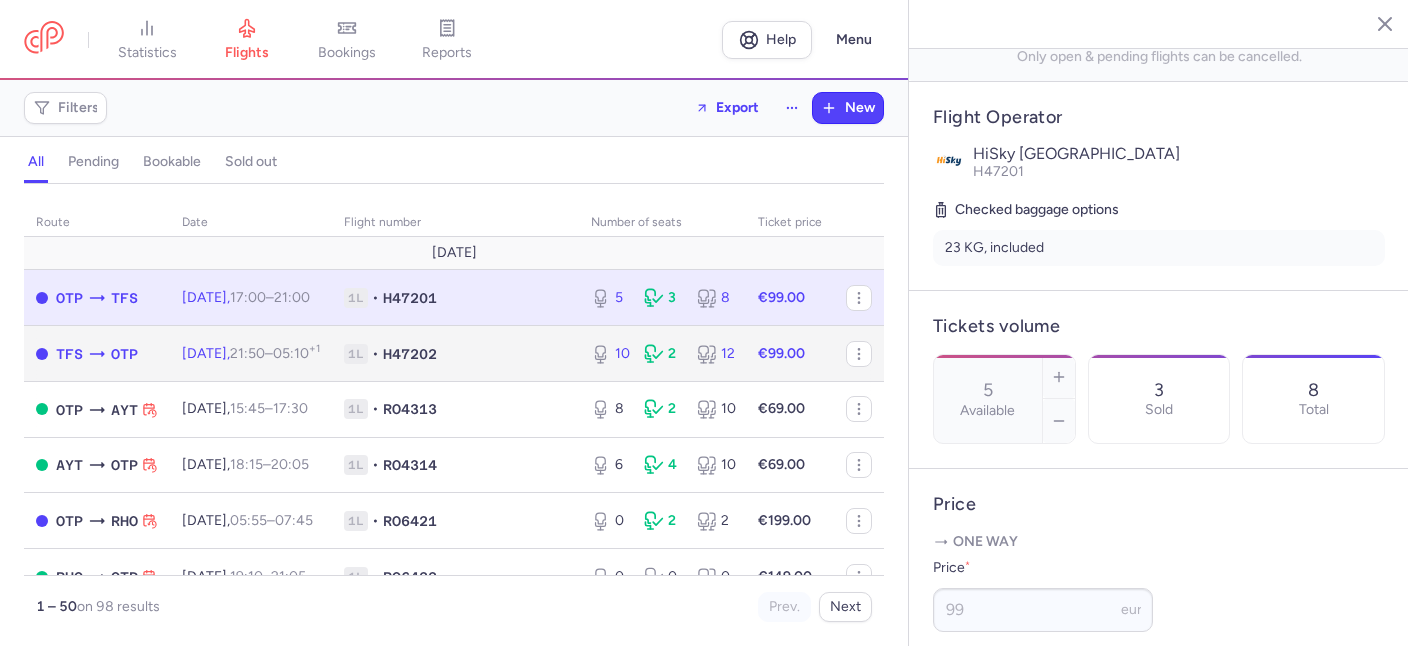 drag, startPoint x: 432, startPoint y: 348, endPoint x: 465, endPoint y: 337, distance: 34.785053 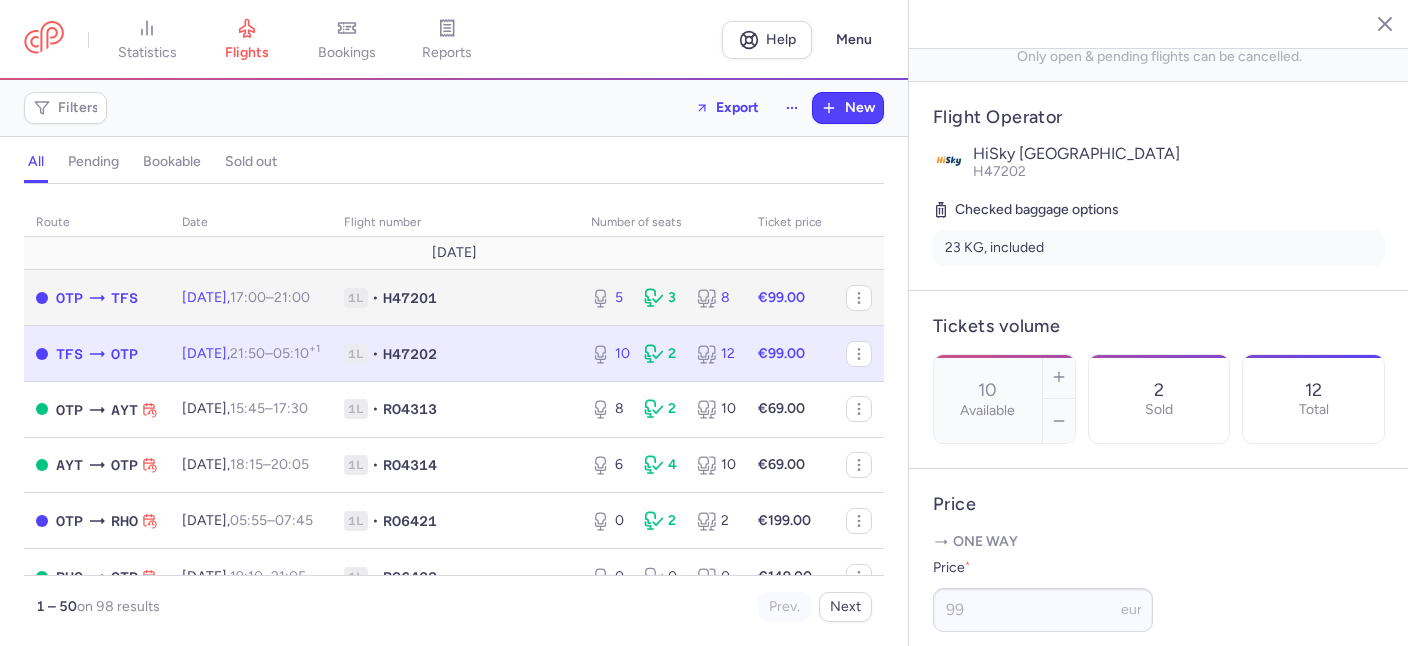 click on "1L • H47201" 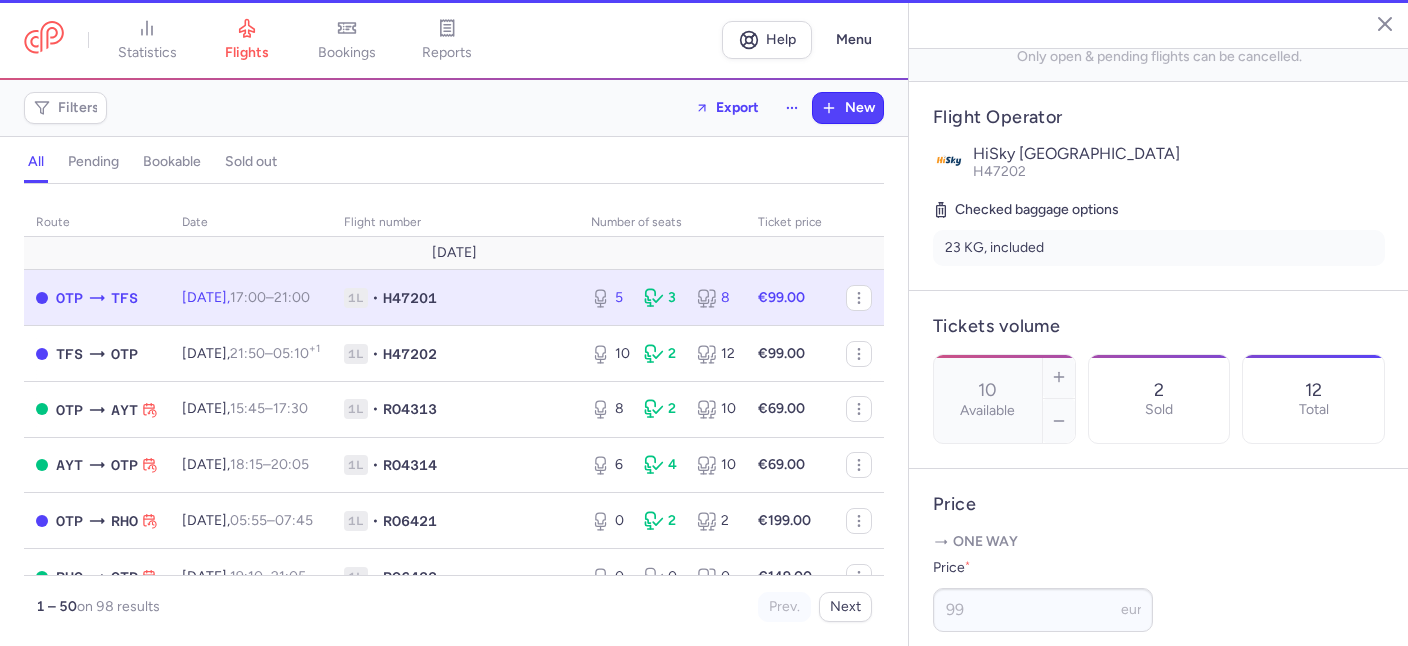 type on "5" 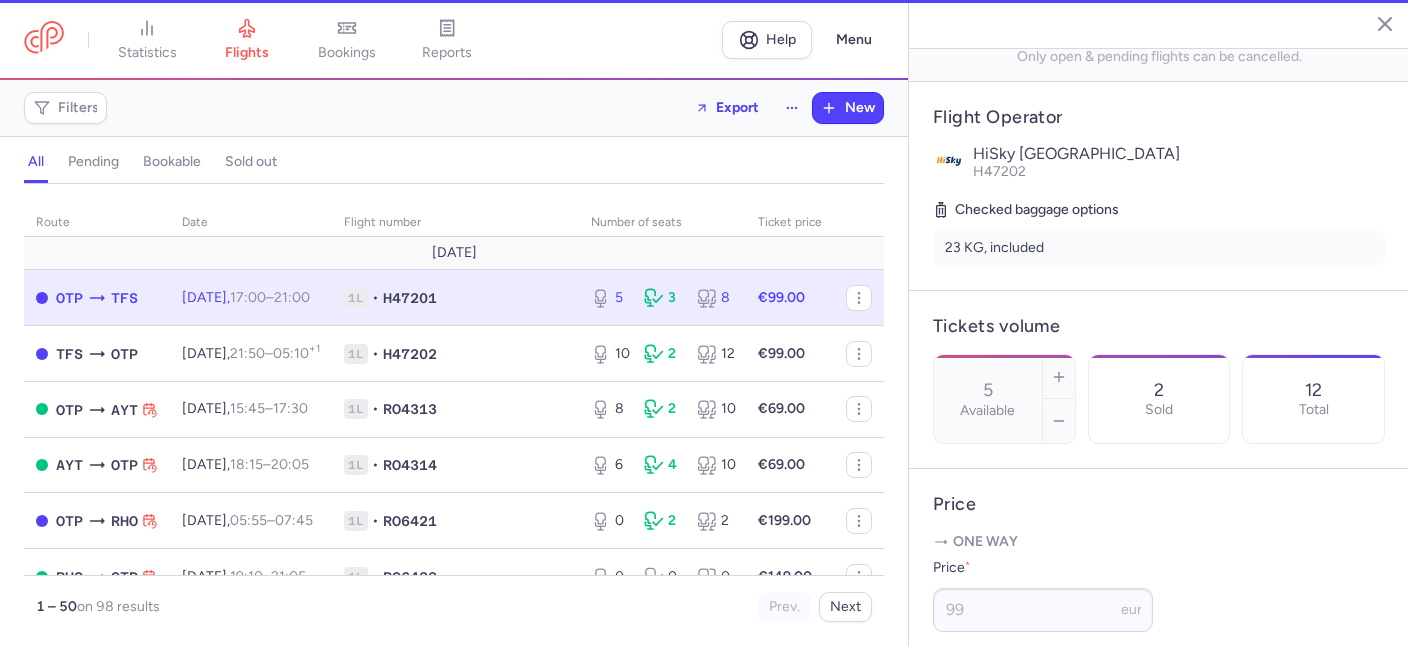 type on "8" 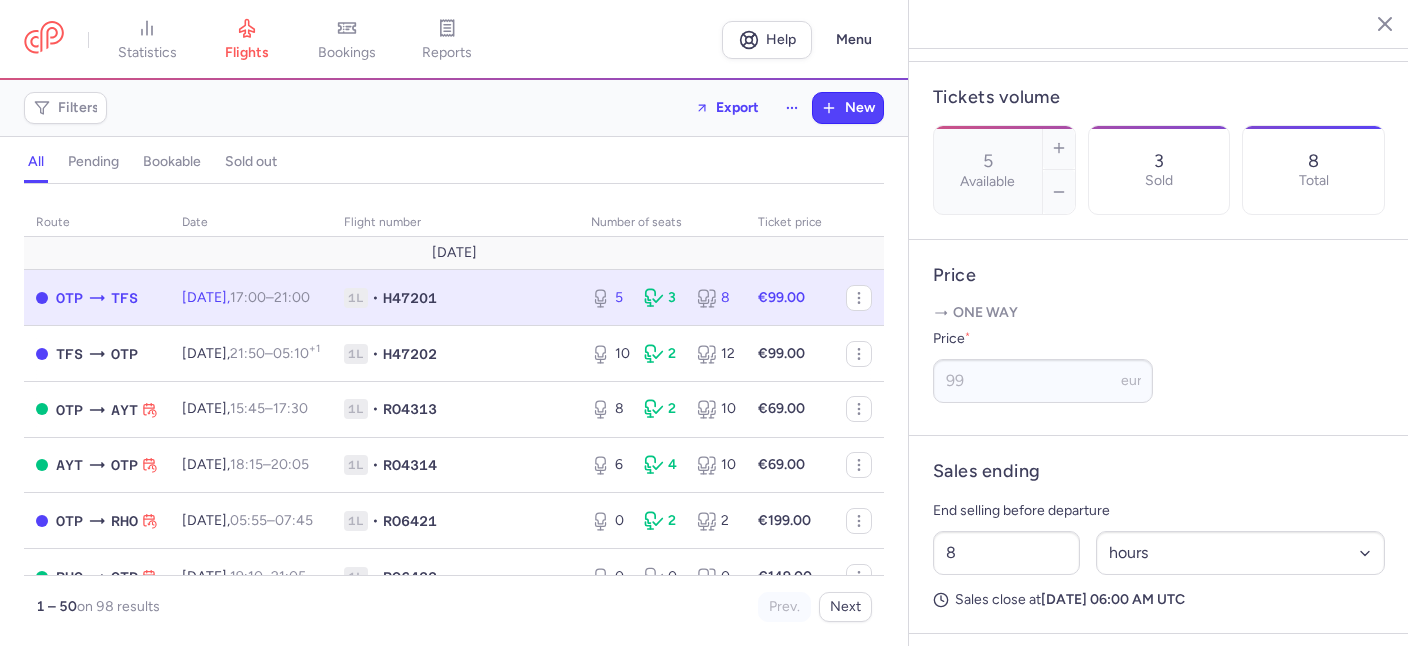 scroll, scrollTop: 686, scrollLeft: 0, axis: vertical 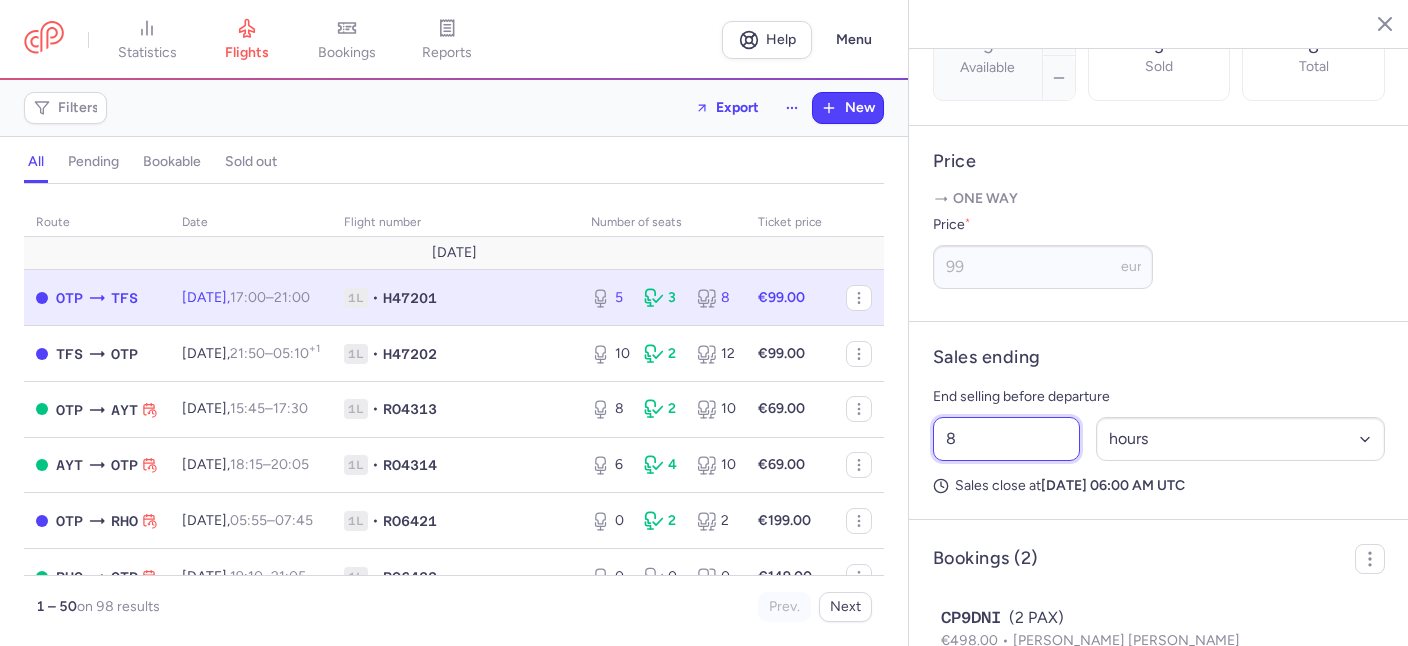 drag, startPoint x: 987, startPoint y: 384, endPoint x: 924, endPoint y: 381, distance: 63.07139 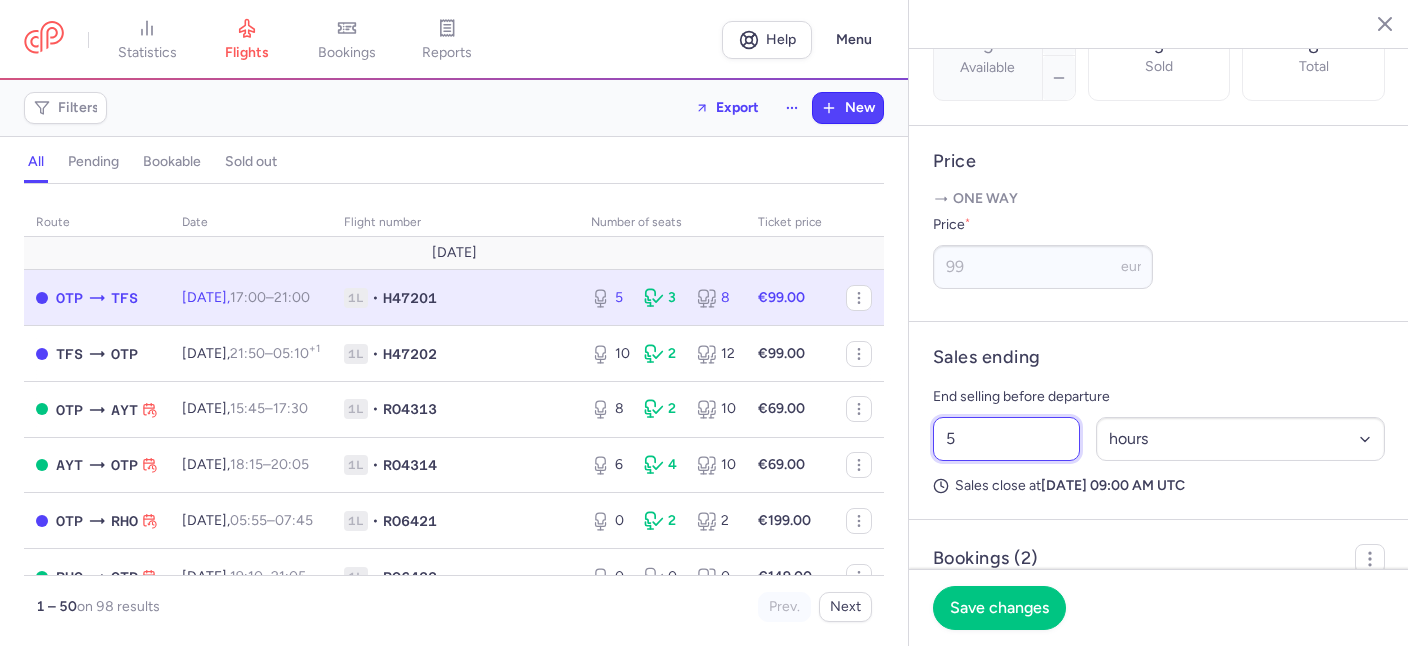 scroll, scrollTop: 801, scrollLeft: 0, axis: vertical 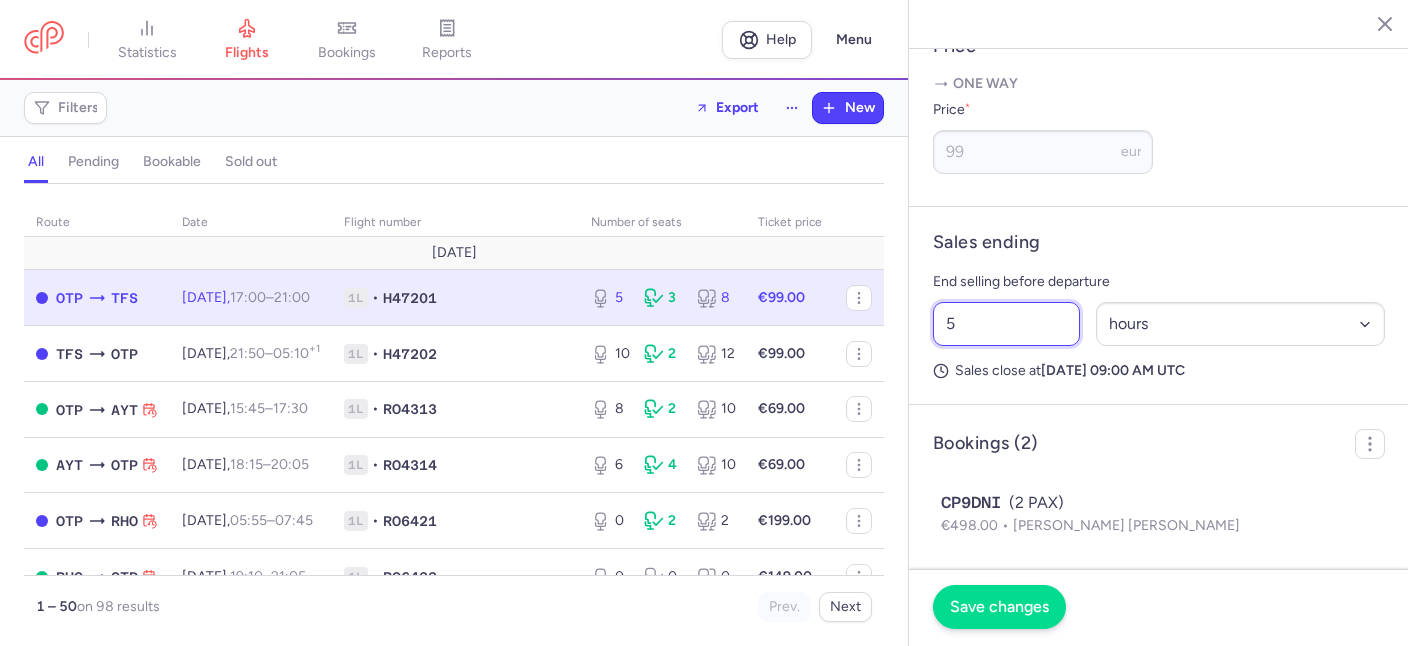 type on "5" 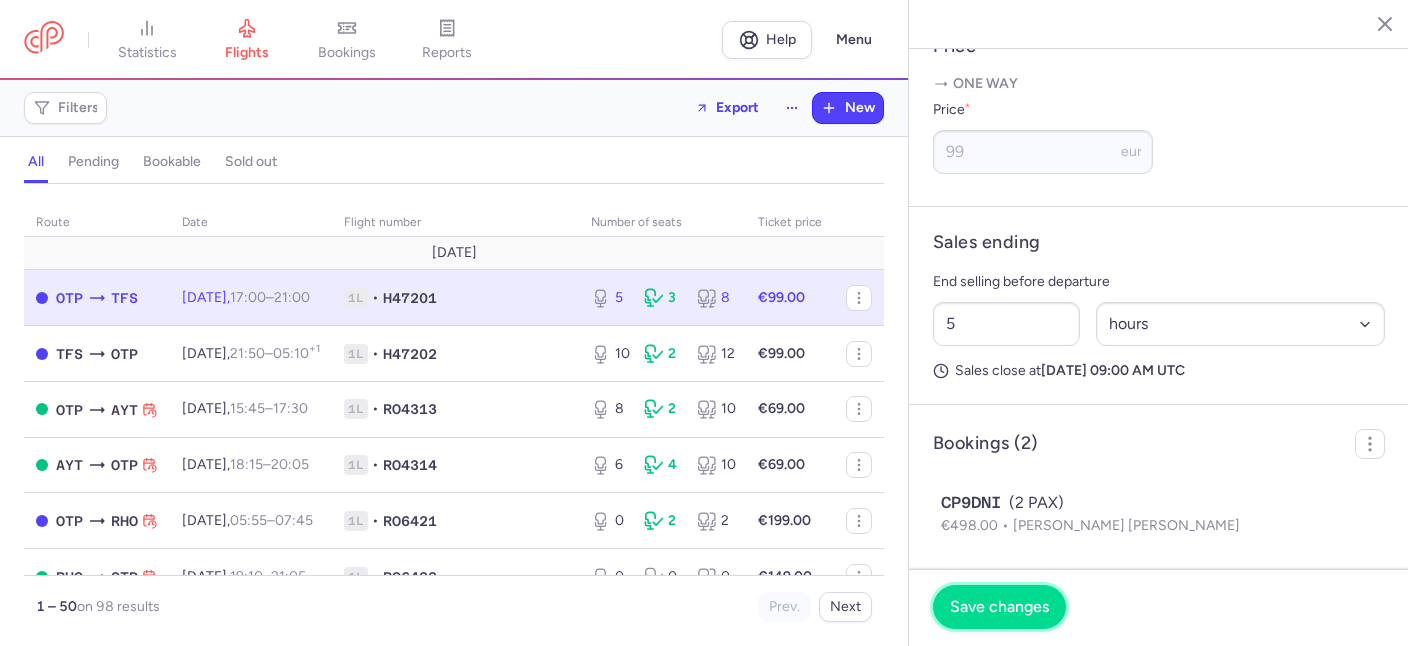 drag, startPoint x: 994, startPoint y: 593, endPoint x: 989, endPoint y: 610, distance: 17.720045 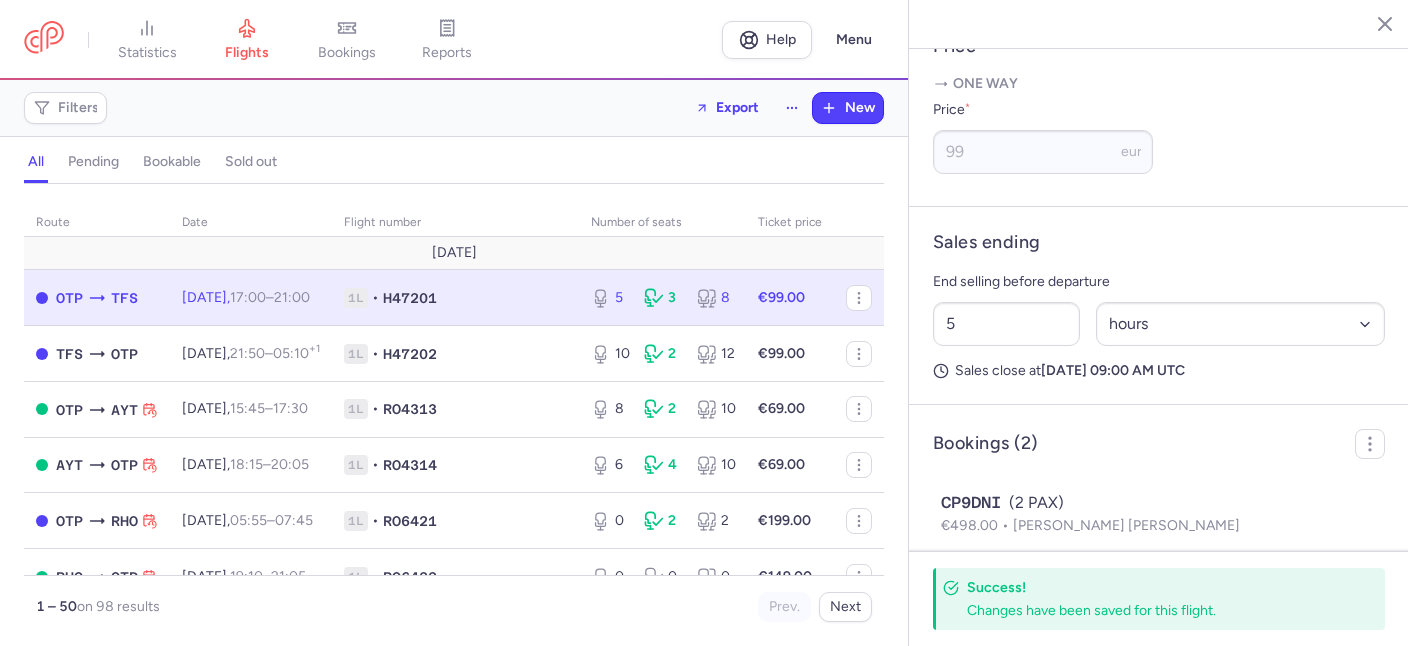 scroll, scrollTop: 854, scrollLeft: 0, axis: vertical 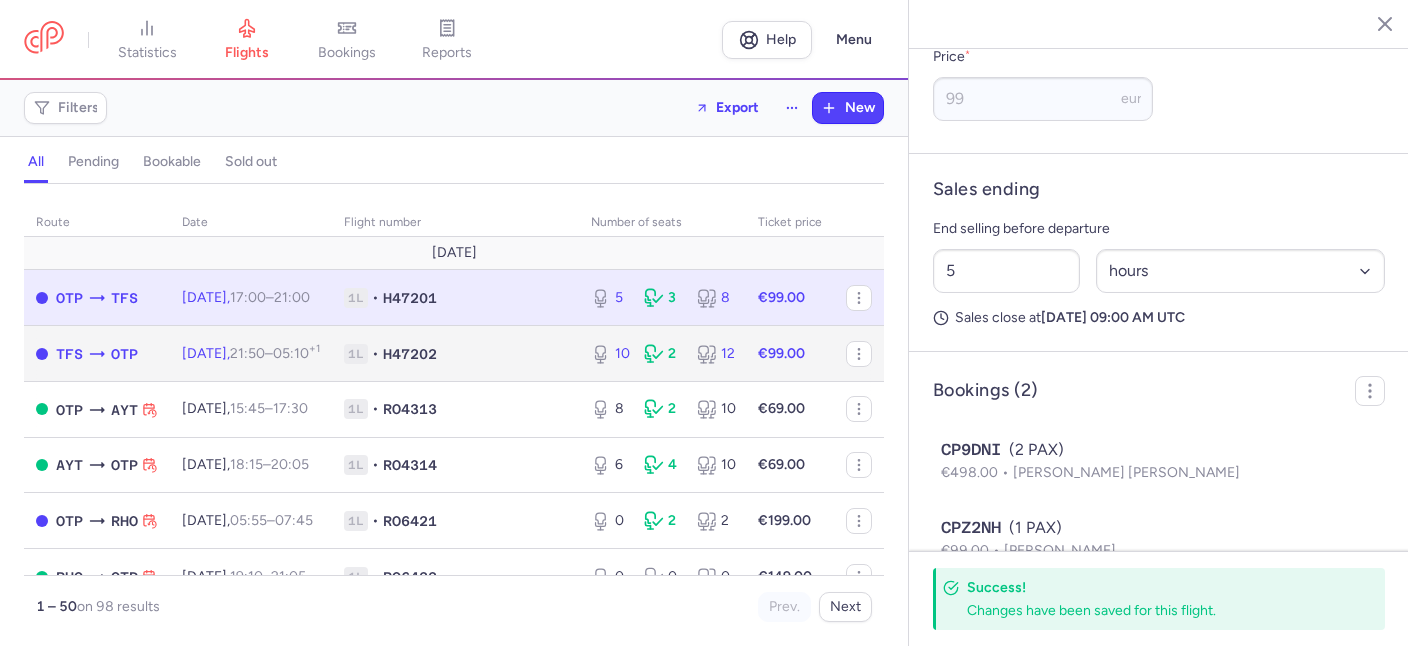 click on "1L • H47202" 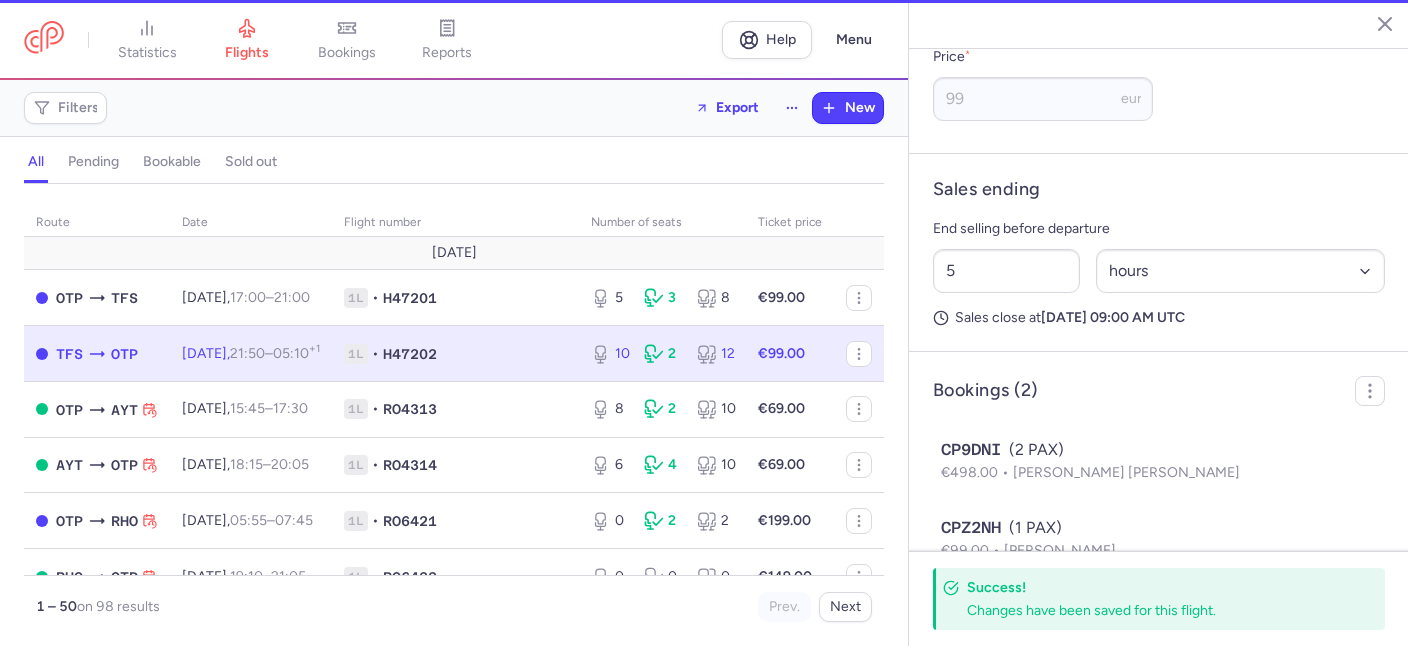 type on "10" 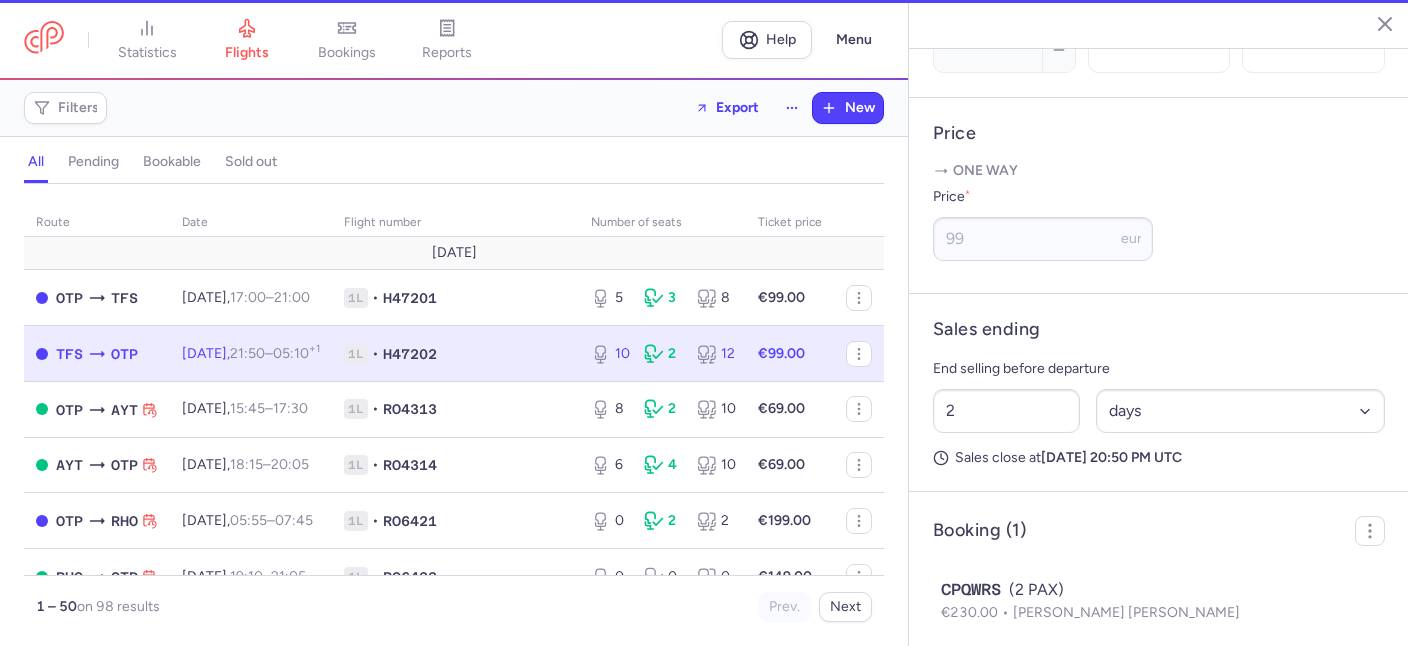 scroll, scrollTop: 681, scrollLeft: 0, axis: vertical 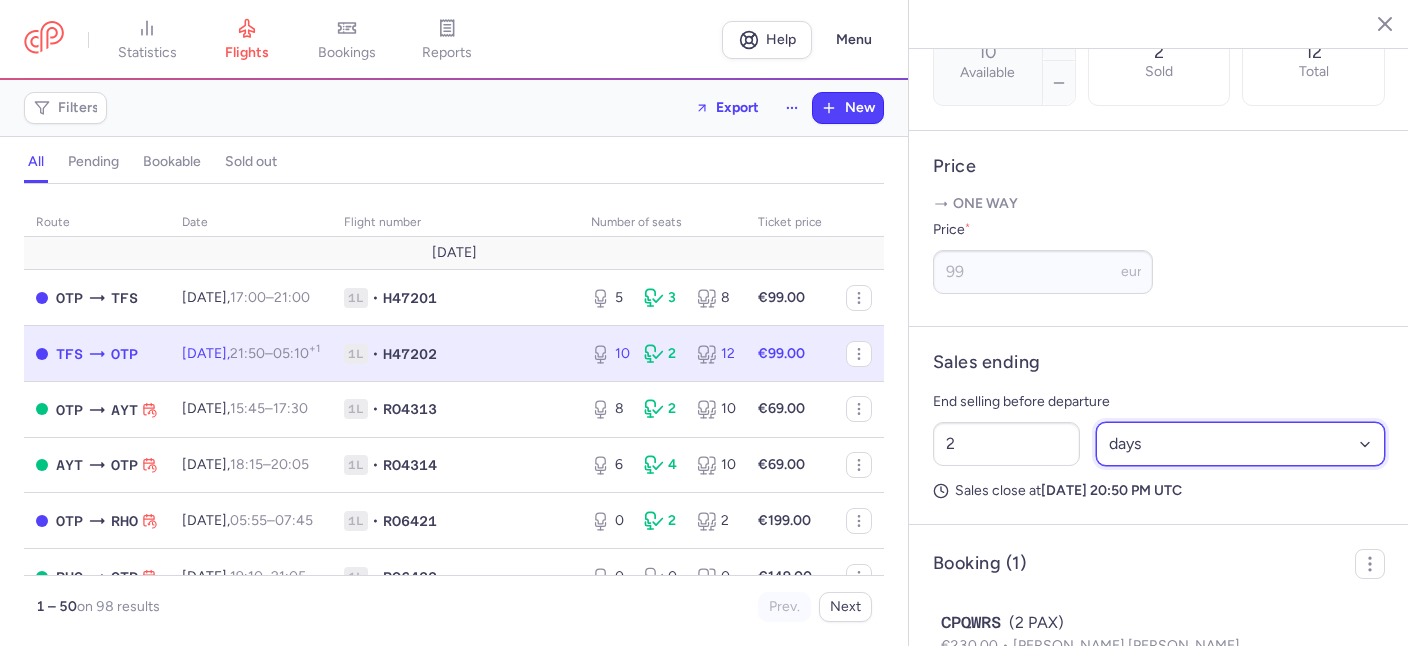 click on "Select an option hours days" at bounding box center (1241, 444) 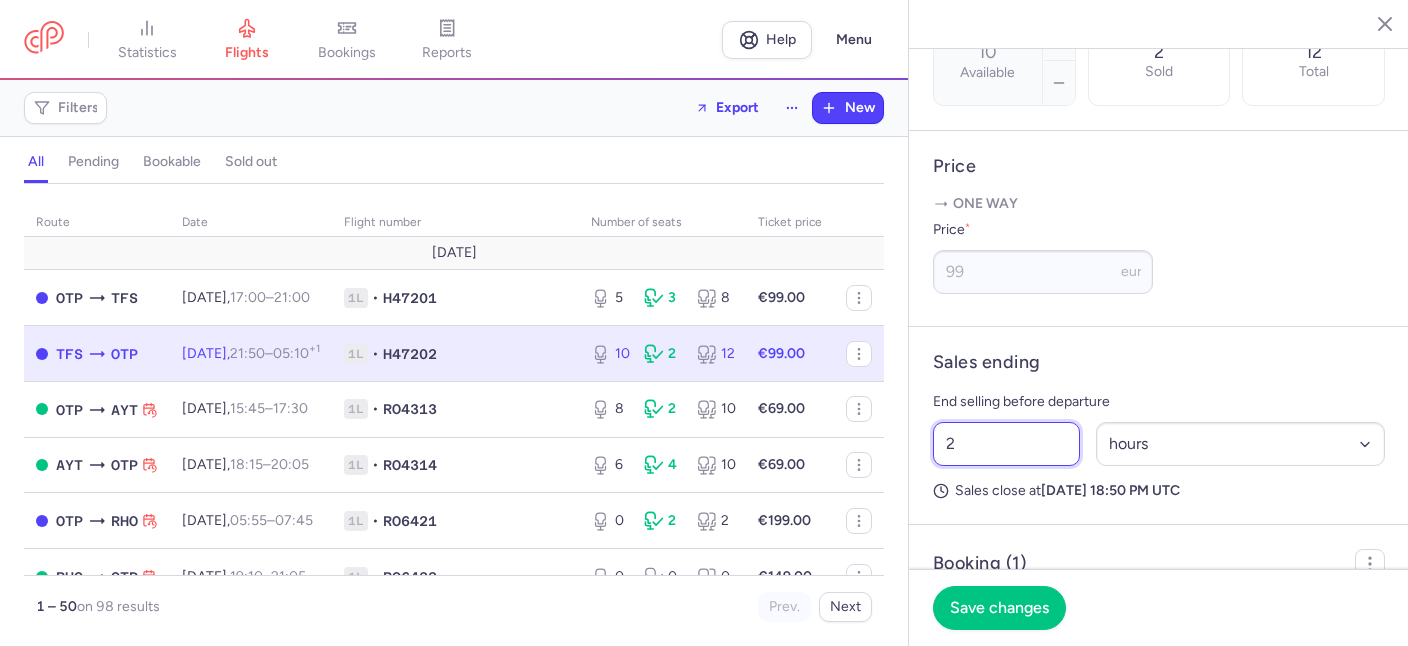 drag, startPoint x: 906, startPoint y: 390, endPoint x: 896, endPoint y: 386, distance: 10.770329 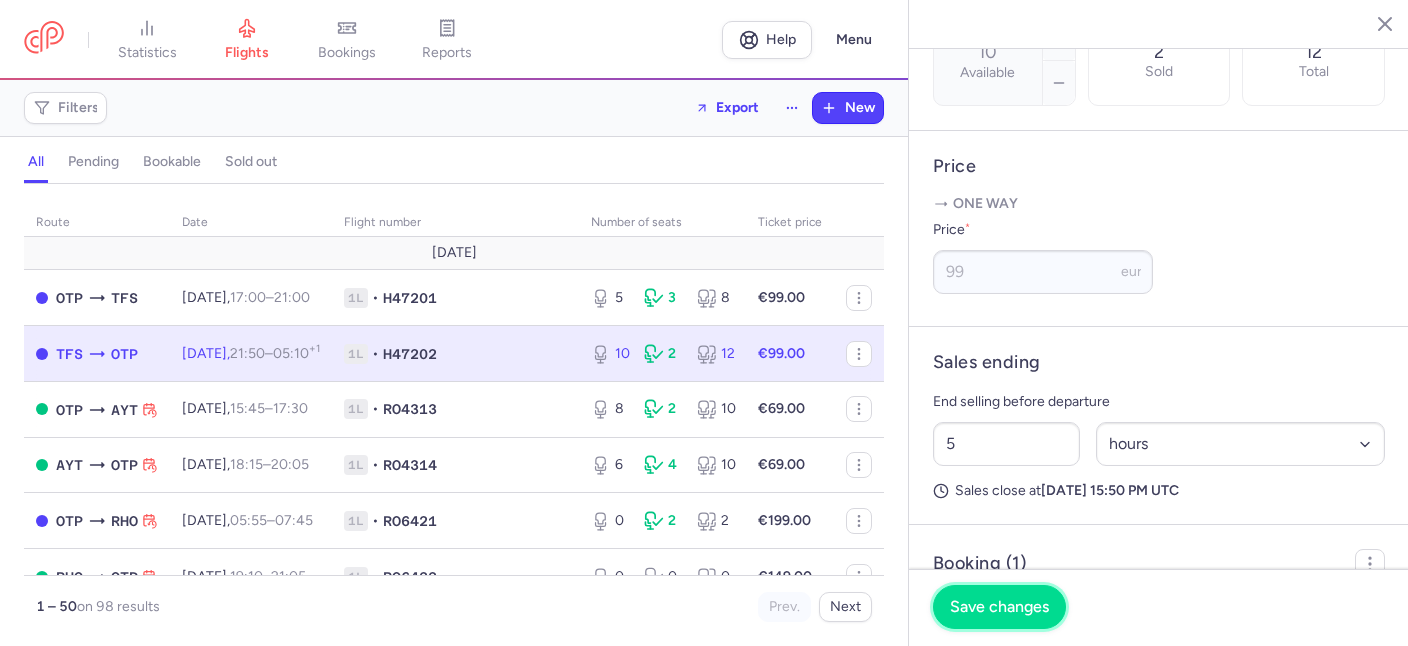 click on "Save changes" at bounding box center [999, 607] 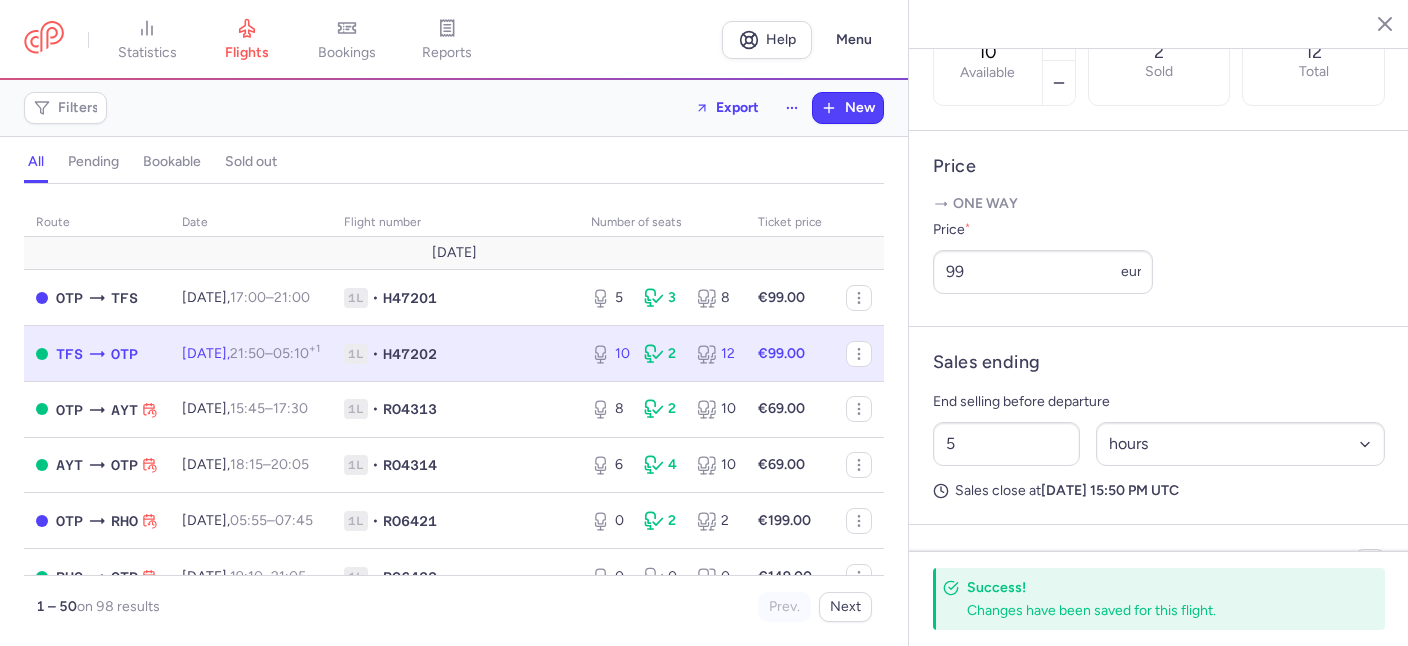 scroll, scrollTop: 777, scrollLeft: 0, axis: vertical 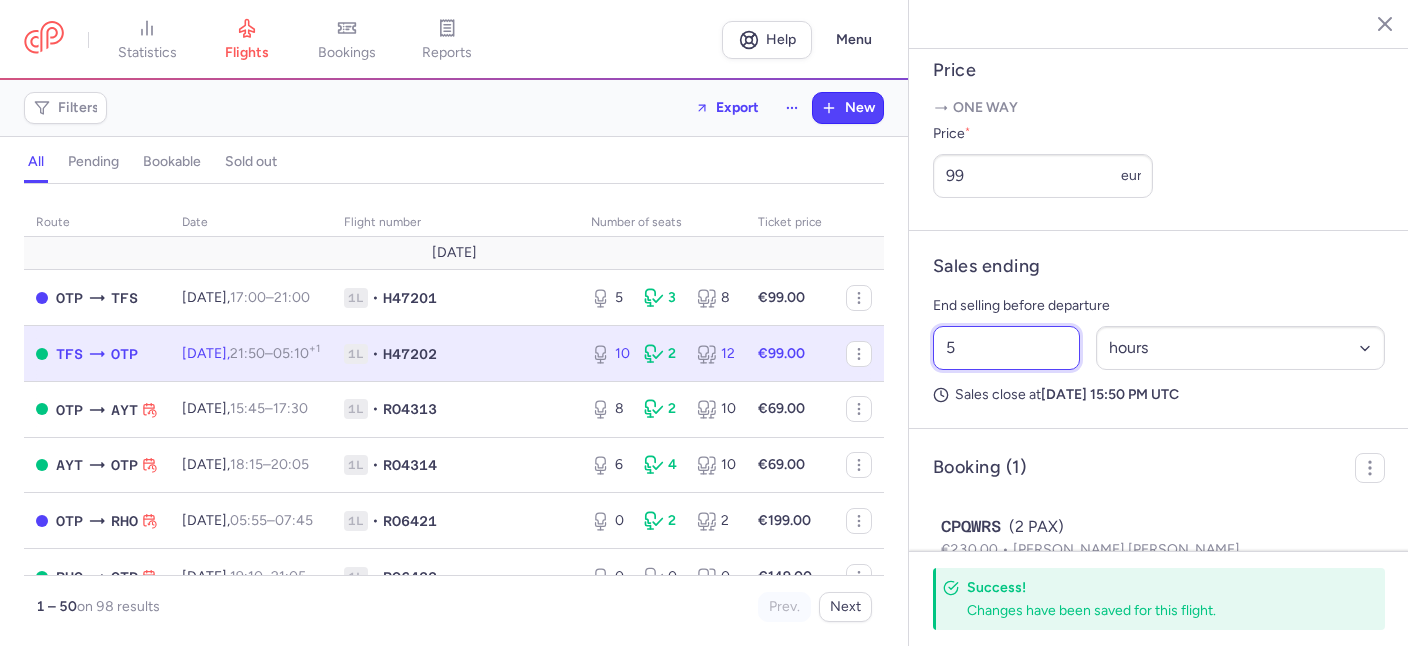drag, startPoint x: 968, startPoint y: 287, endPoint x: 932, endPoint y: 298, distance: 37.64306 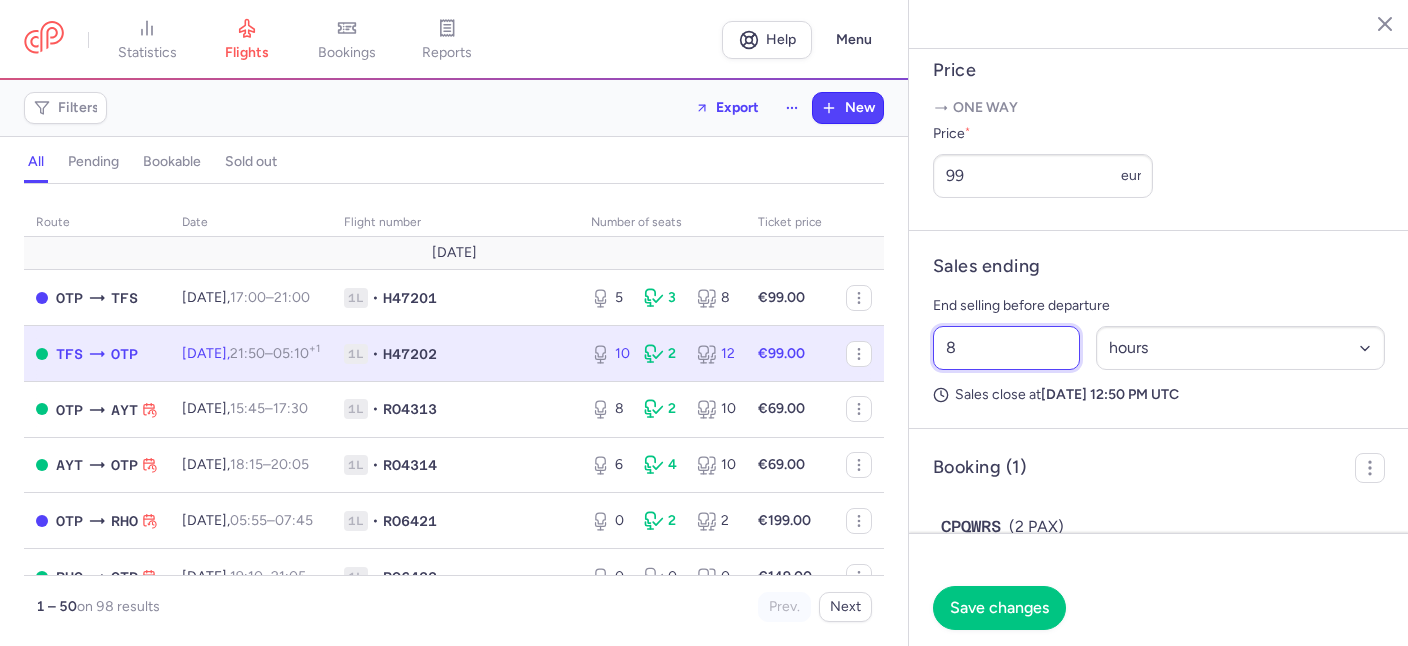 scroll, scrollTop: 758, scrollLeft: 0, axis: vertical 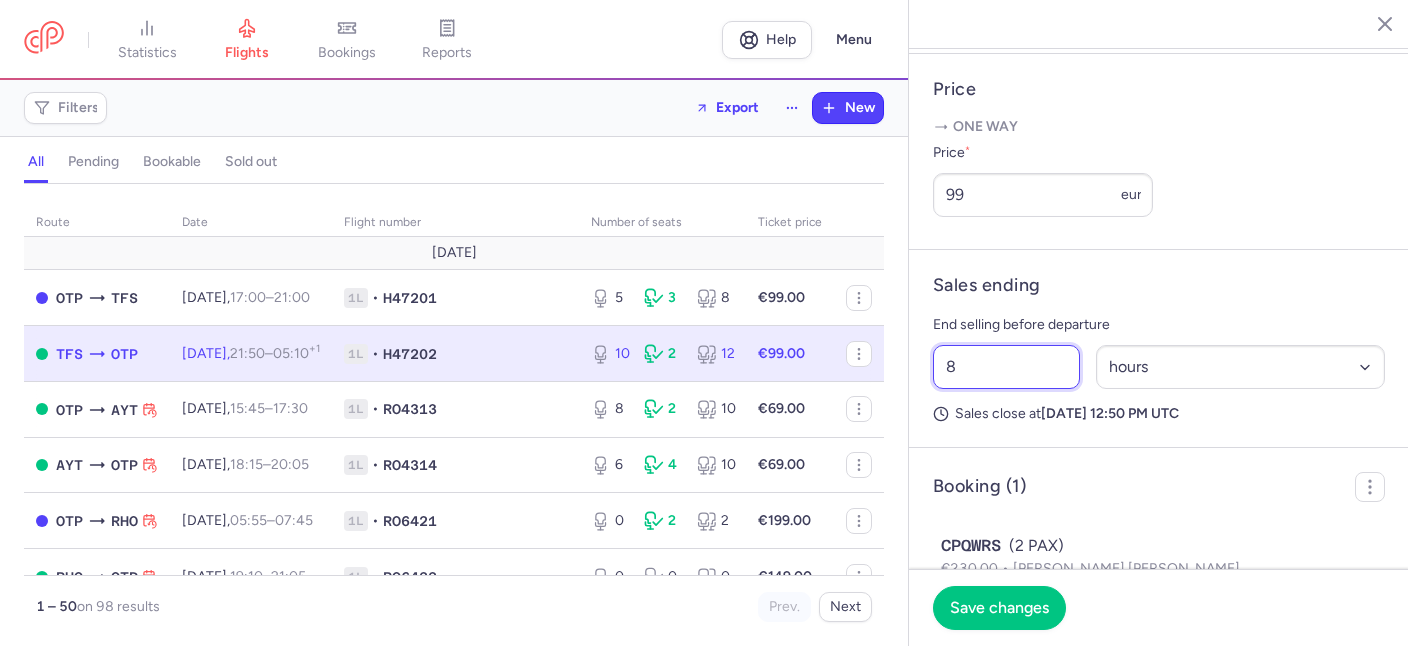 type on "8" 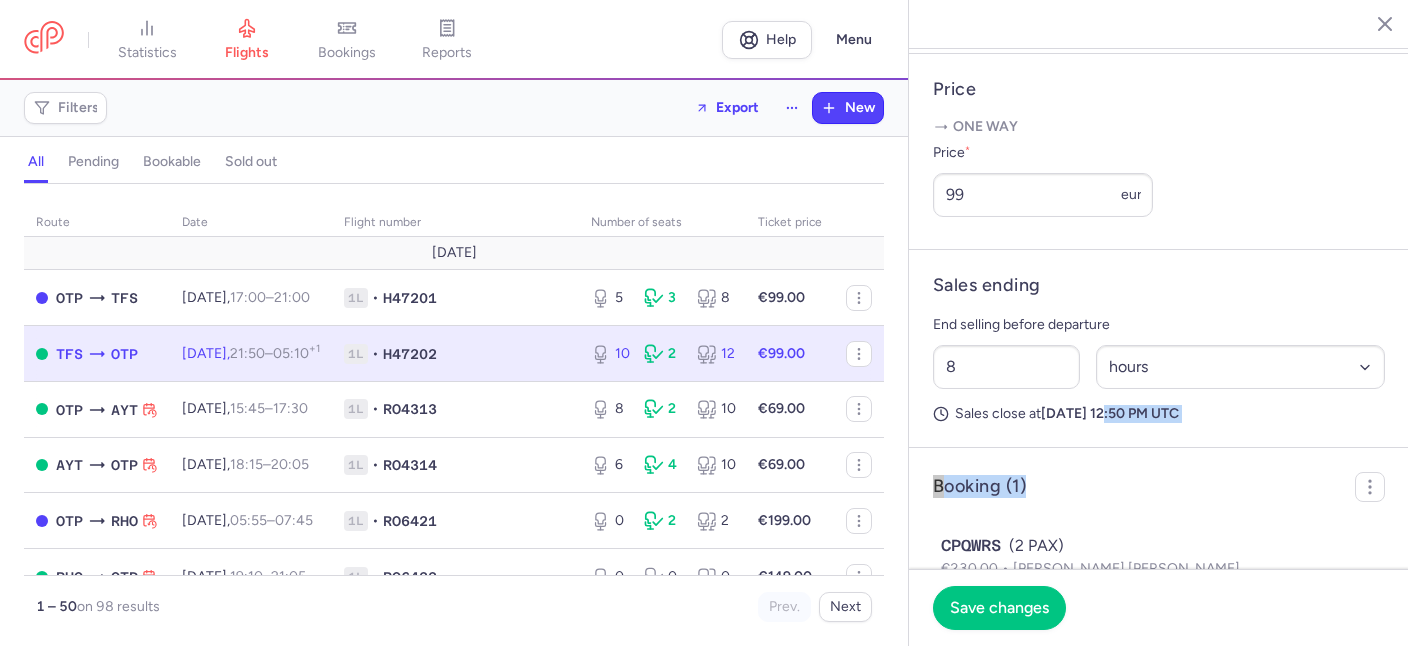 drag, startPoint x: 1101, startPoint y: 397, endPoint x: 1110, endPoint y: 414, distance: 19.235384 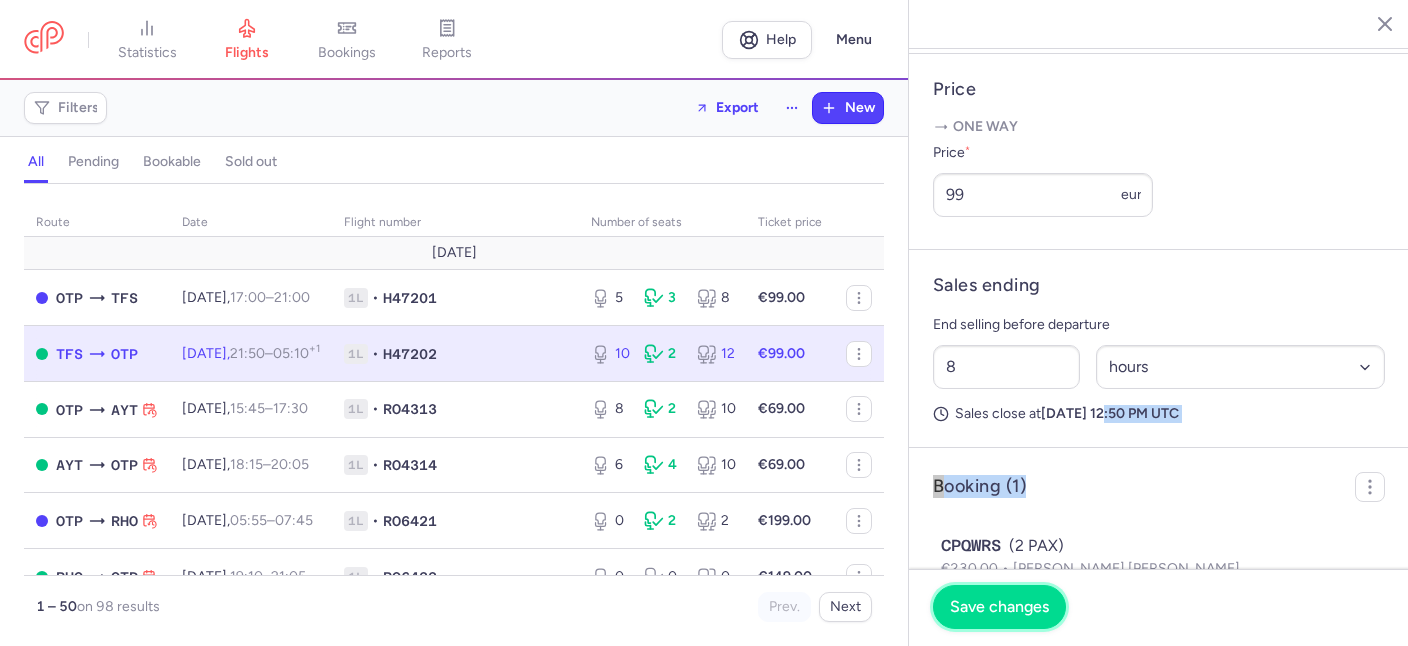 drag, startPoint x: 989, startPoint y: 608, endPoint x: 1029, endPoint y: 593, distance: 42.72002 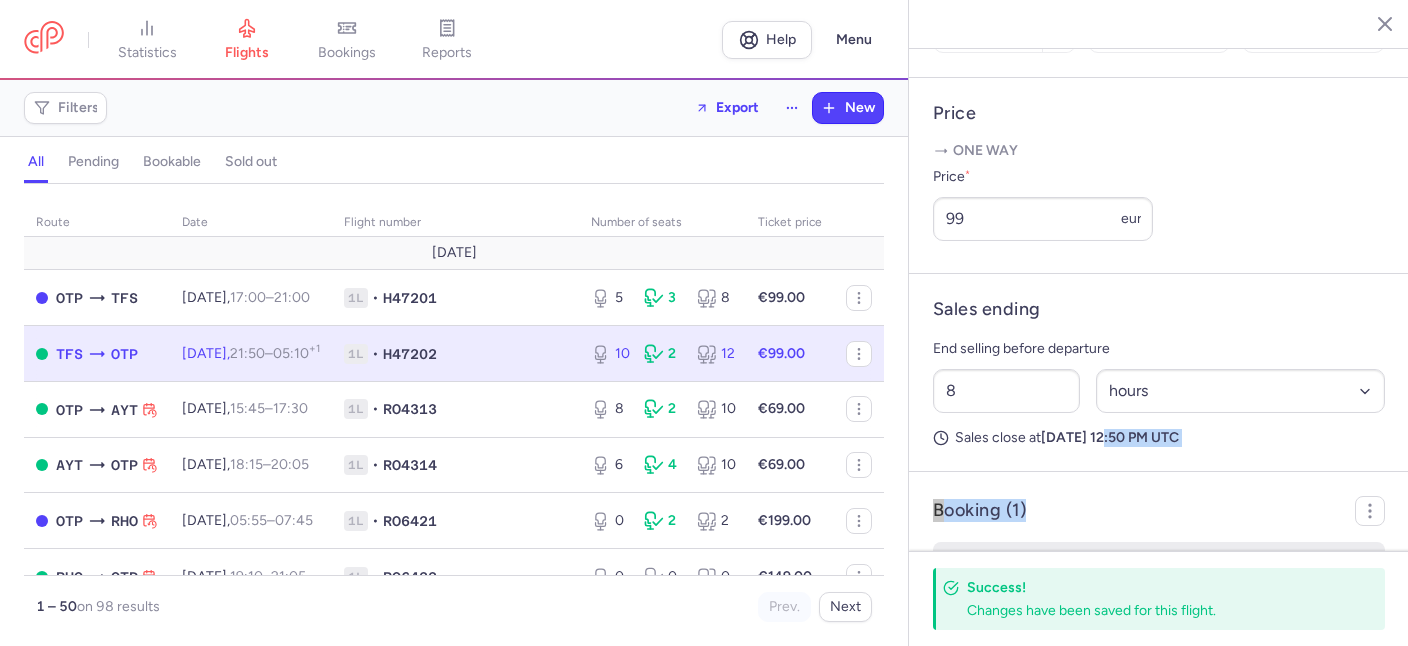 scroll, scrollTop: 777, scrollLeft: 0, axis: vertical 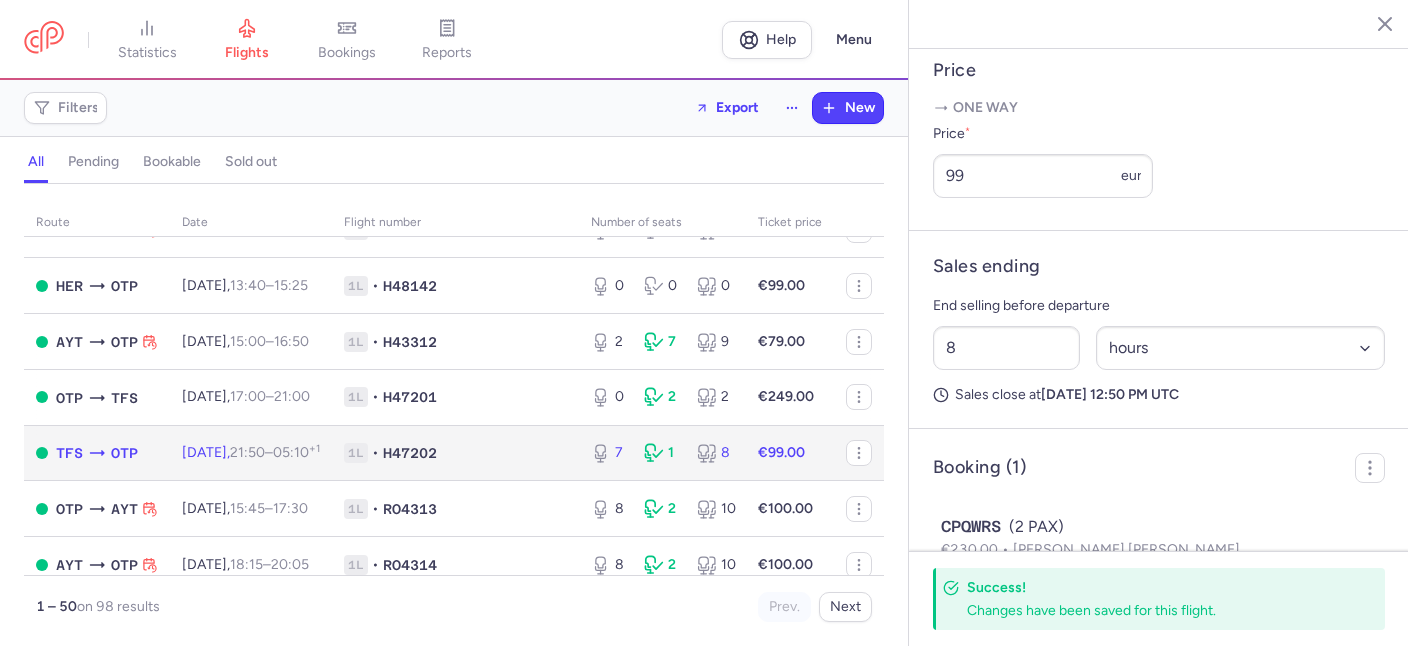 click on "[DATE]  21:50  –  05:10  +1" 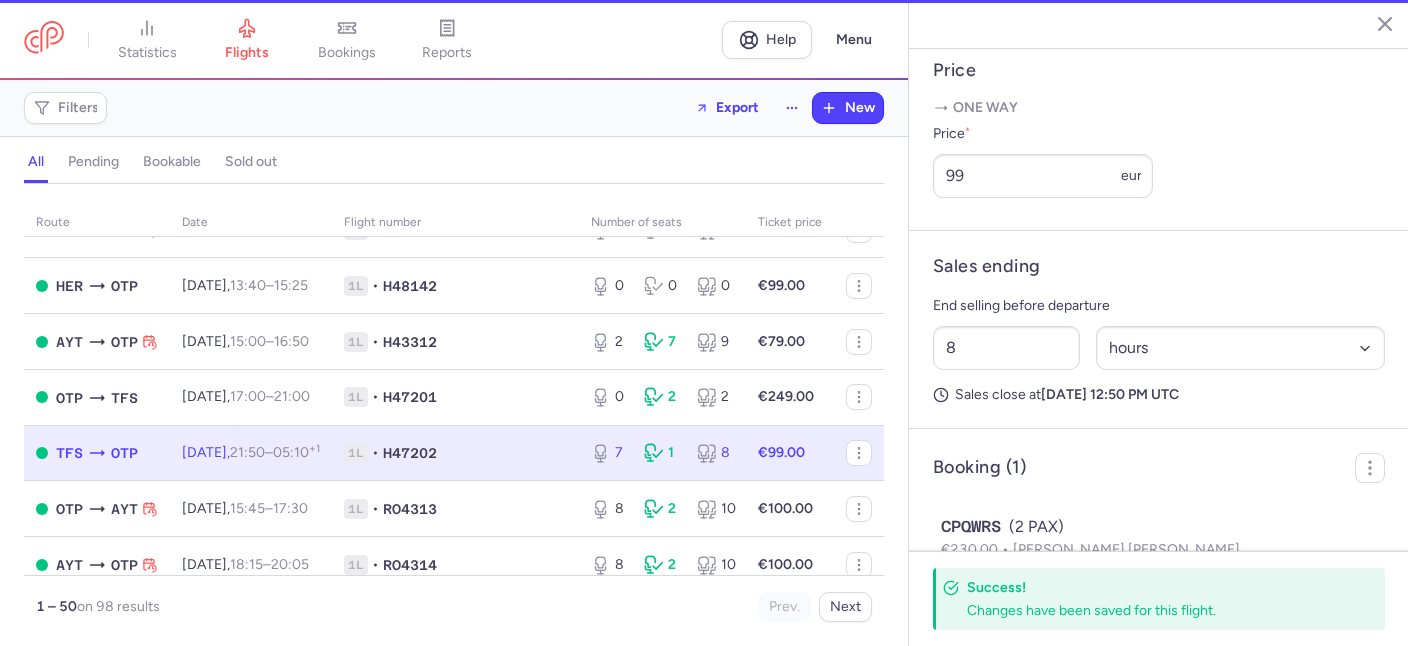 type on "7" 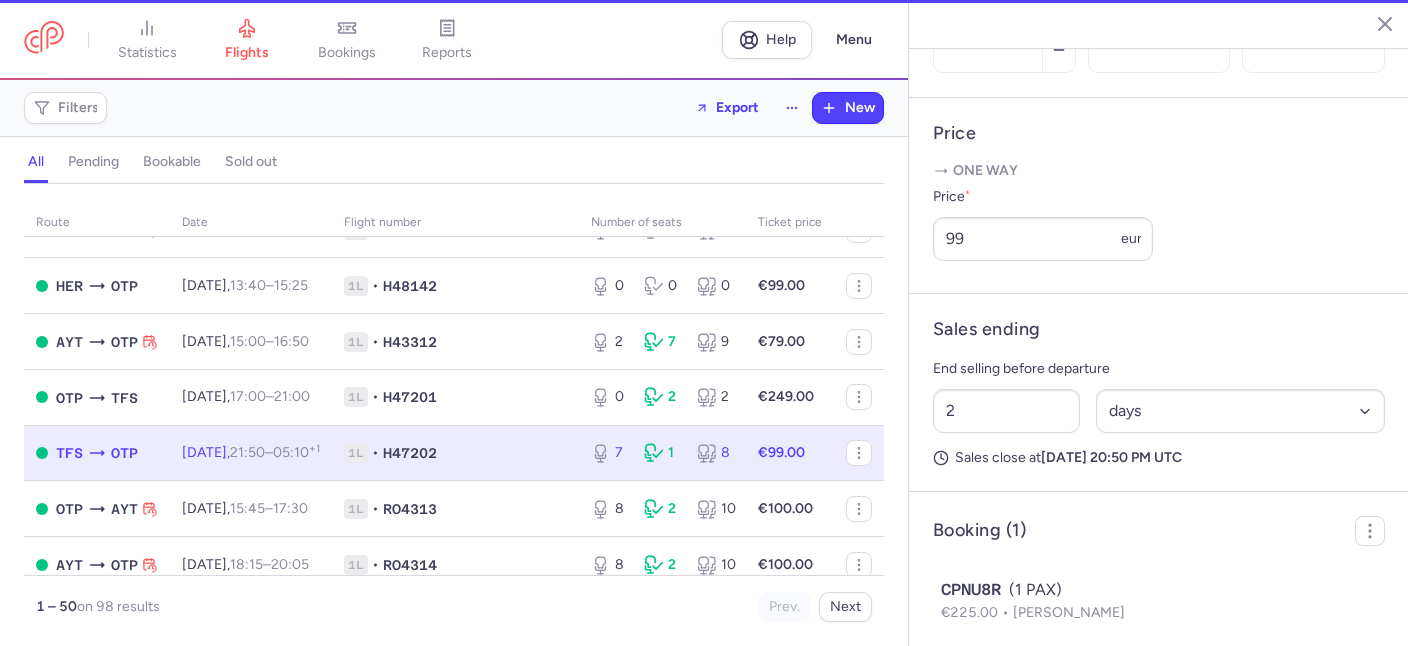 scroll, scrollTop: 681, scrollLeft: 0, axis: vertical 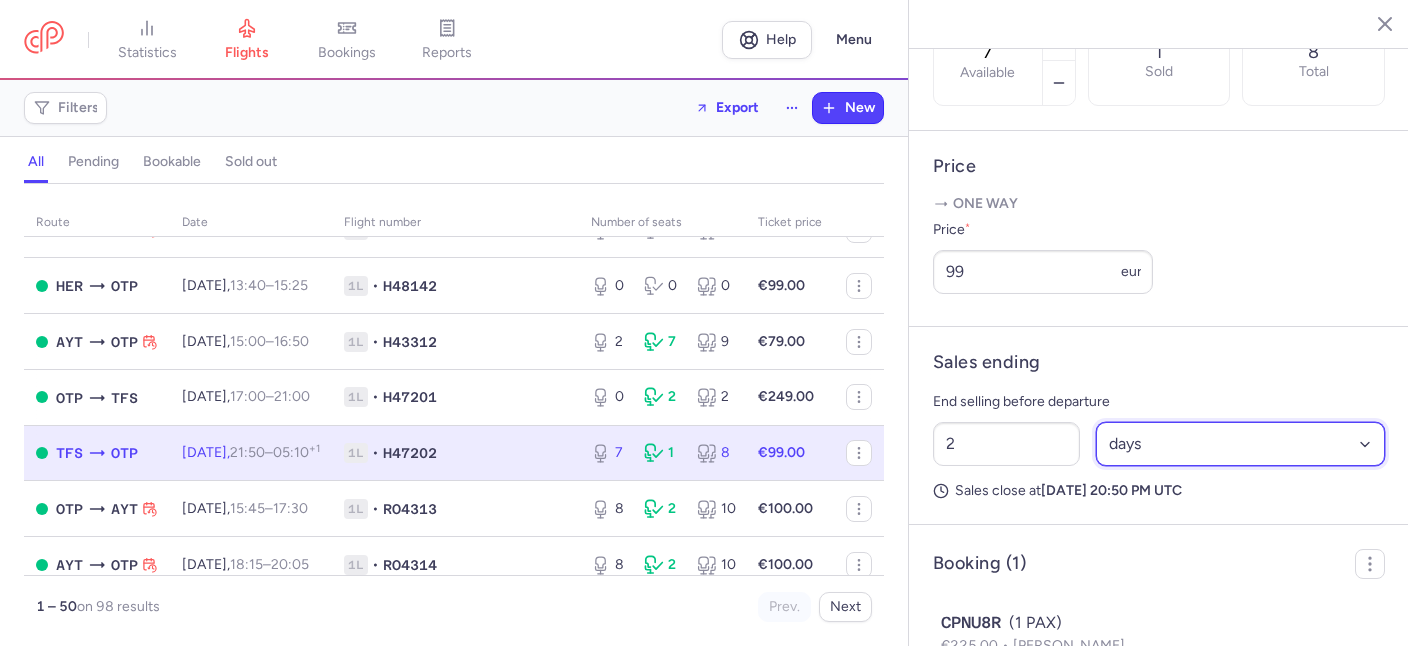 click on "Select an option hours days" at bounding box center [1241, 444] 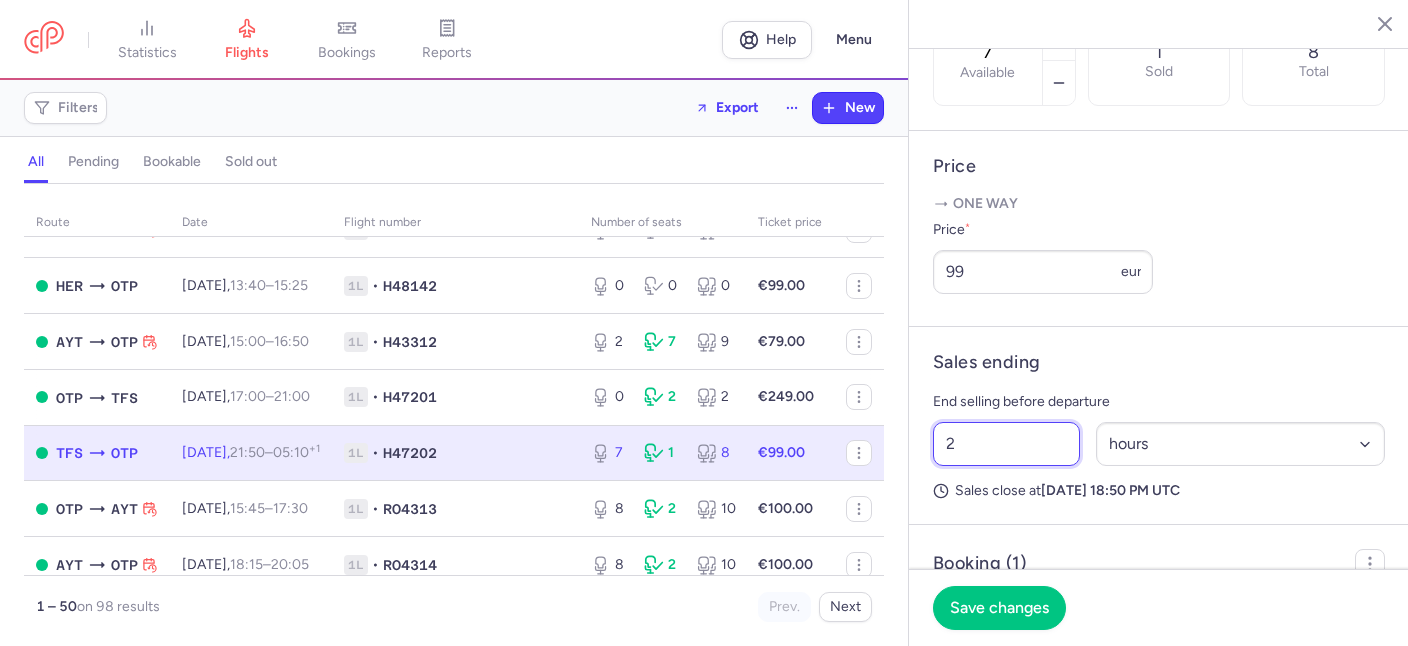 drag, startPoint x: 1000, startPoint y: 398, endPoint x: 827, endPoint y: 376, distance: 174.39323 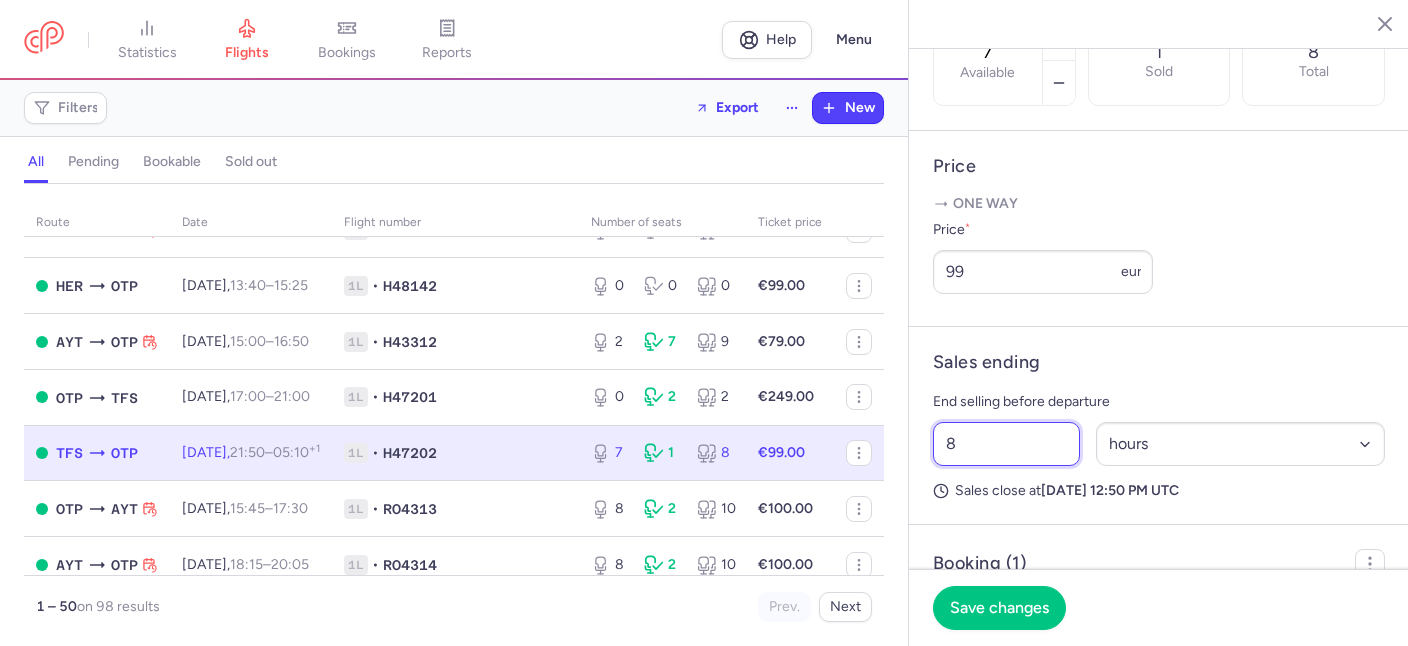 type on "8" 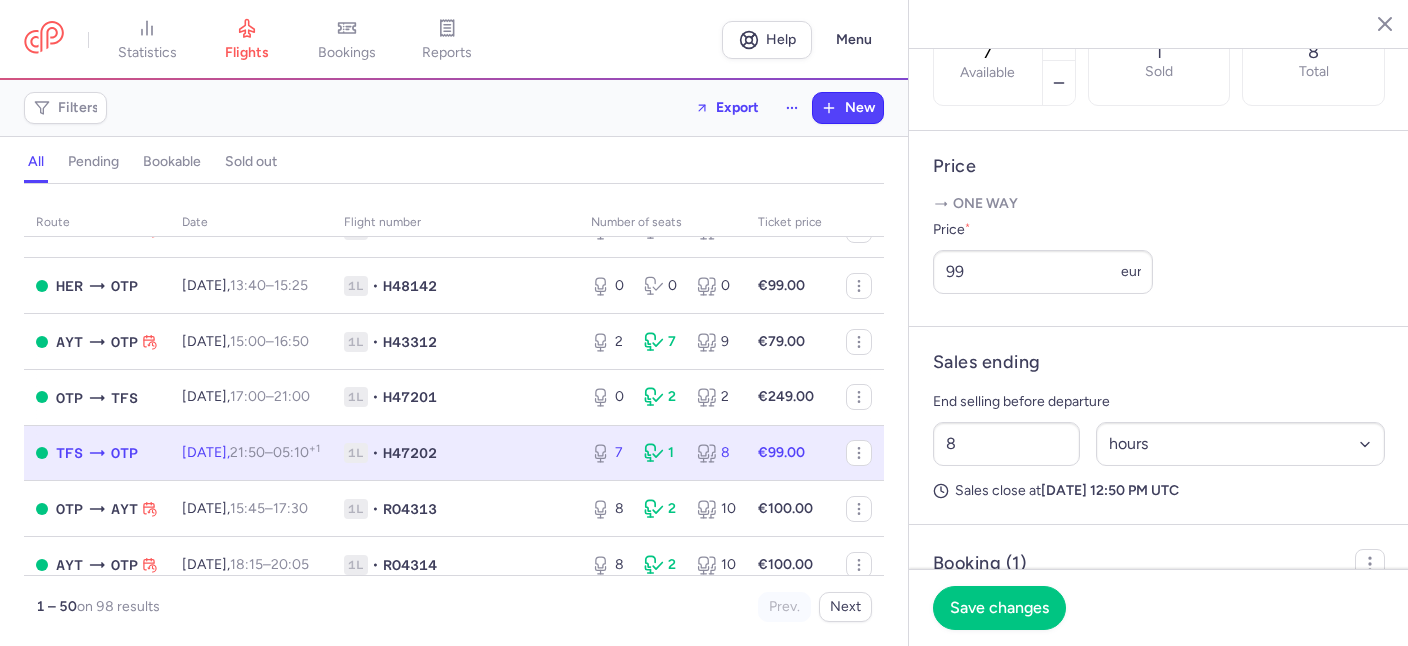 click on "Sales ending End selling before departure 8 Select an option hours days Sales close at  [DATE]	12:50 PM UTC" at bounding box center (1159, 426) 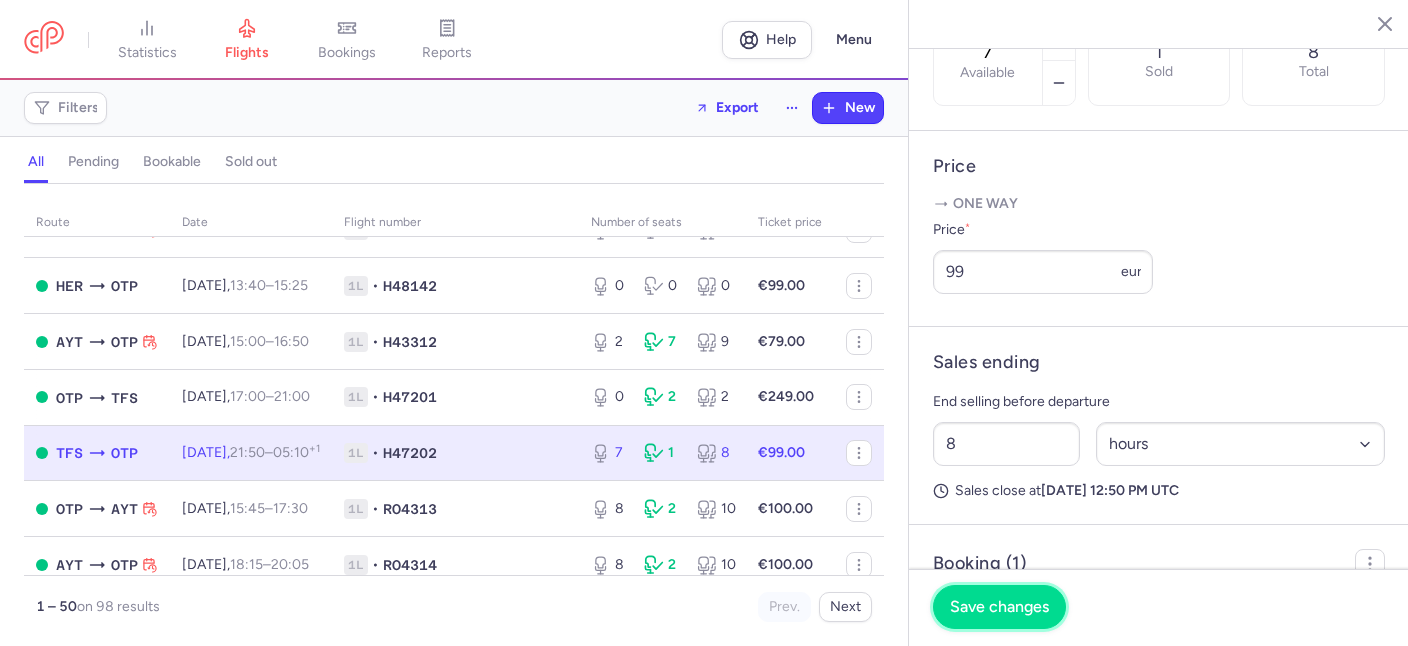 click on "Save changes" at bounding box center (999, 607) 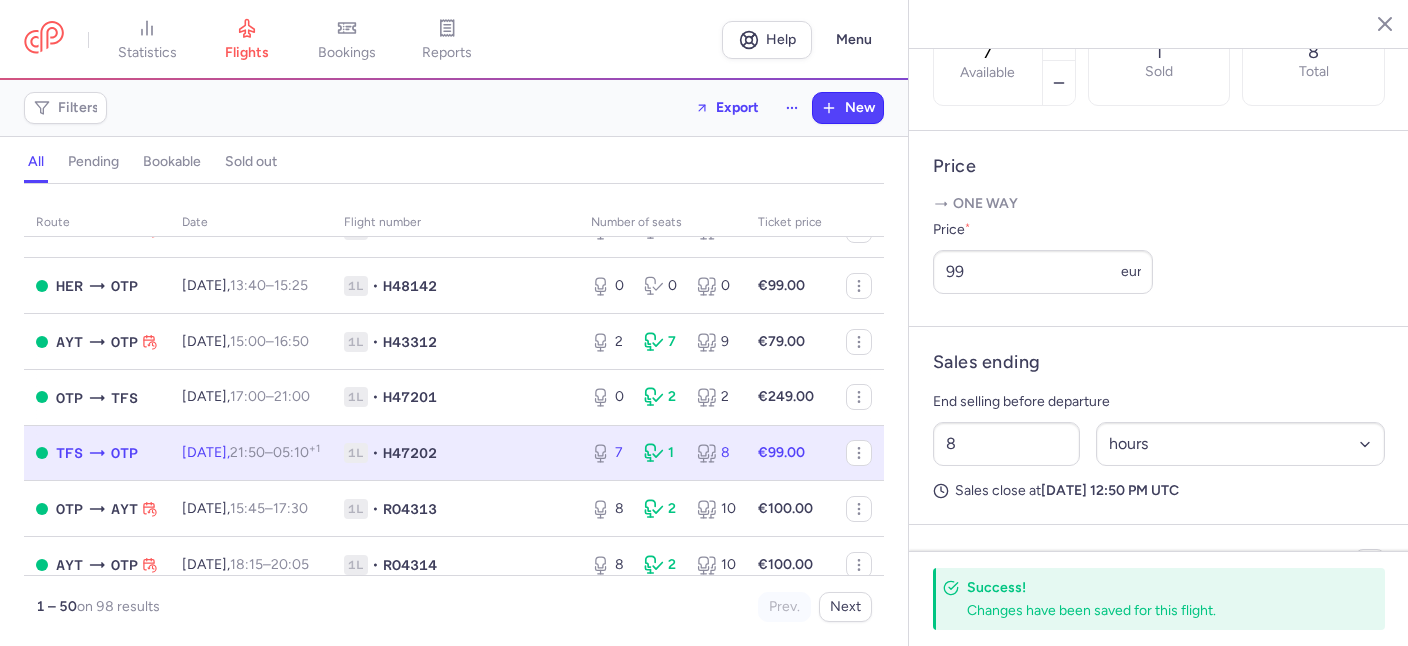 scroll, scrollTop: 777, scrollLeft: 0, axis: vertical 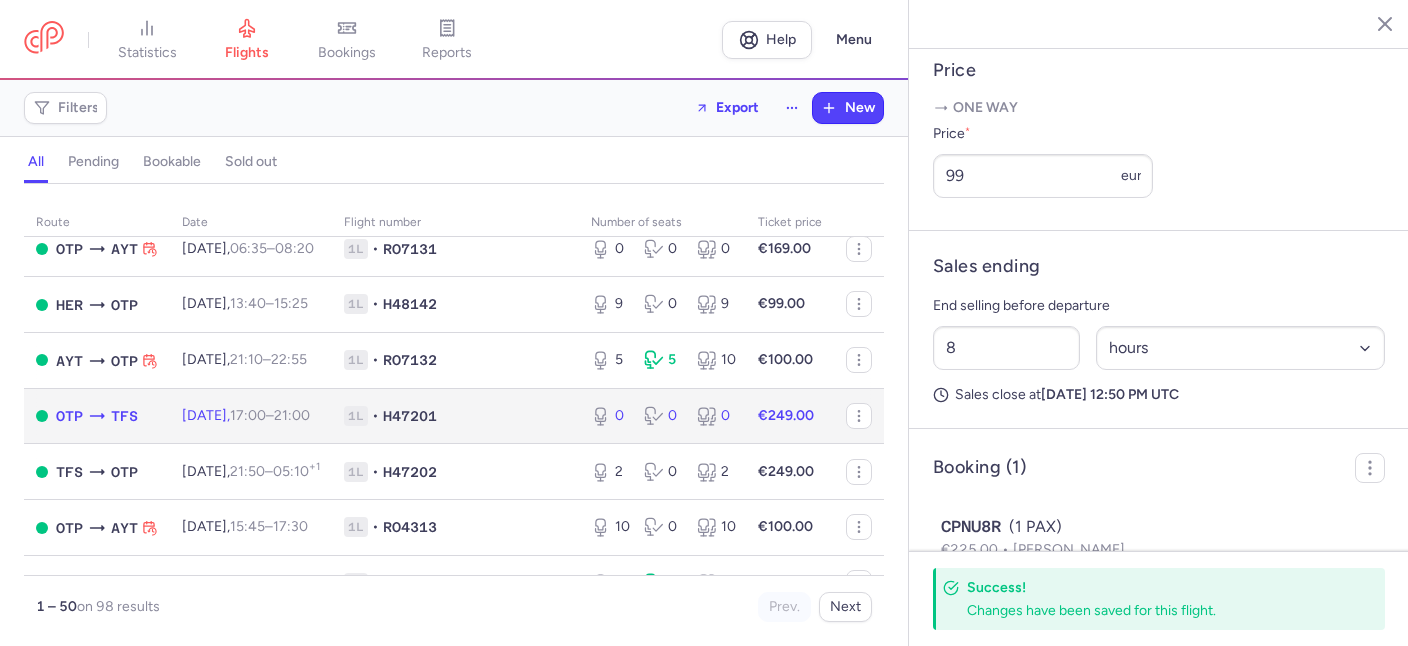click on "[DATE]  17:00  –  21:00  +0" 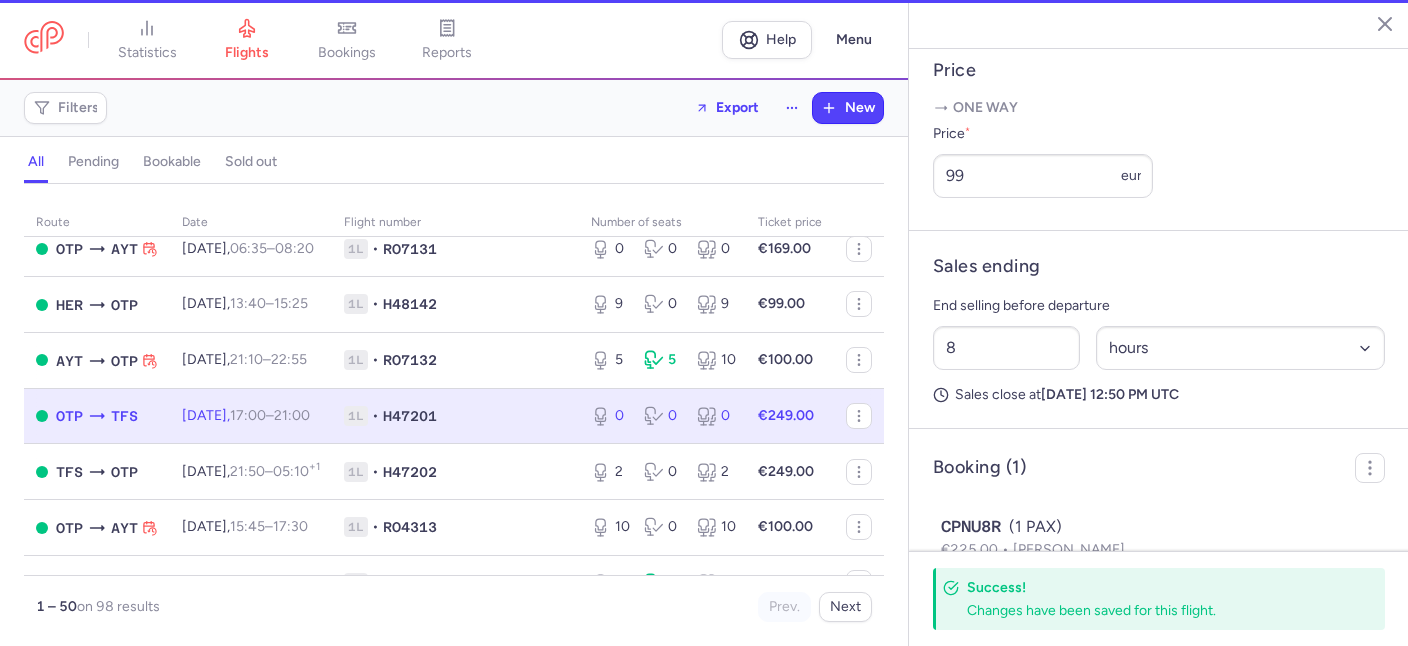 type on "0" 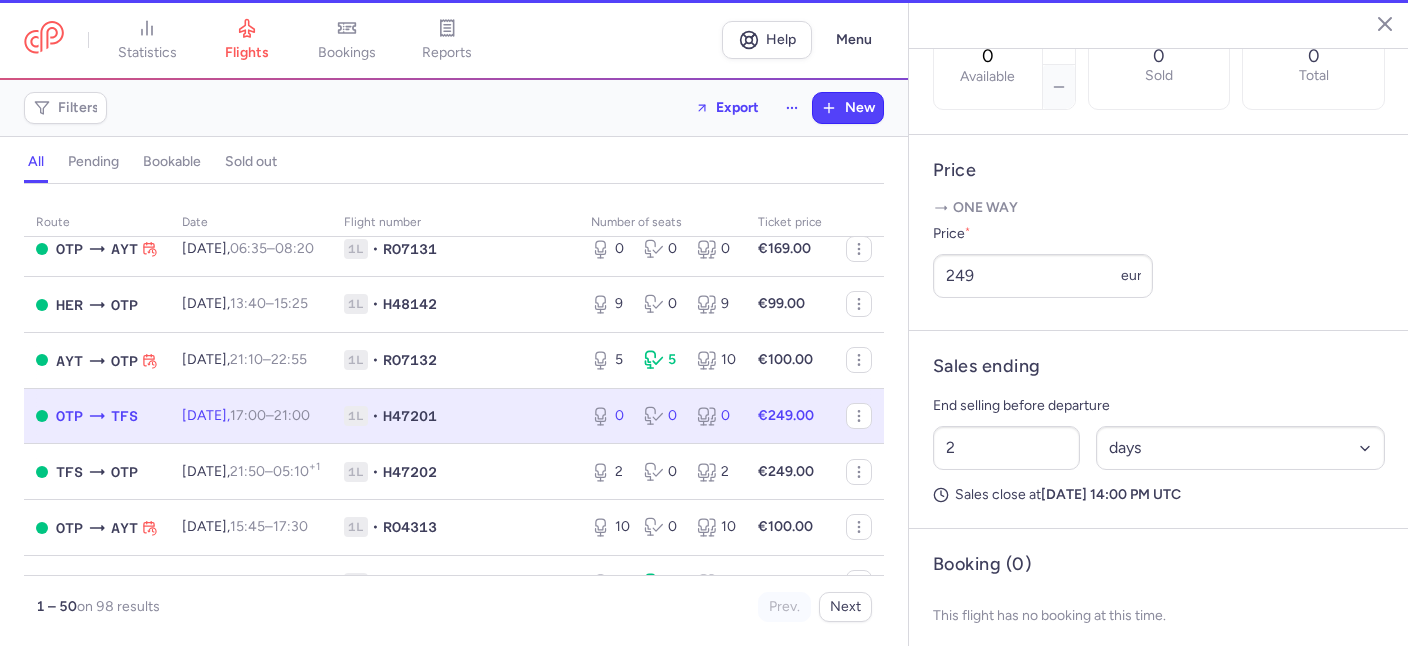 scroll, scrollTop: 629, scrollLeft: 0, axis: vertical 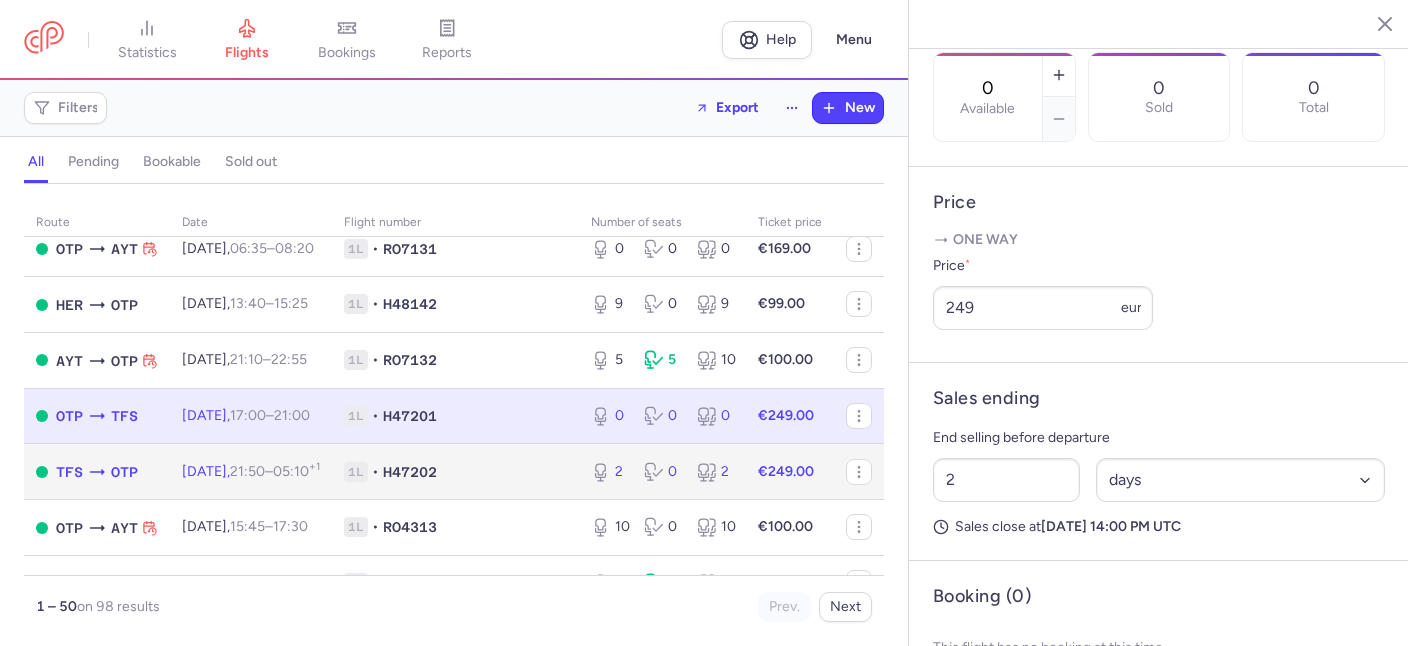 click on "[DATE]  21:50  –  05:10  +1" 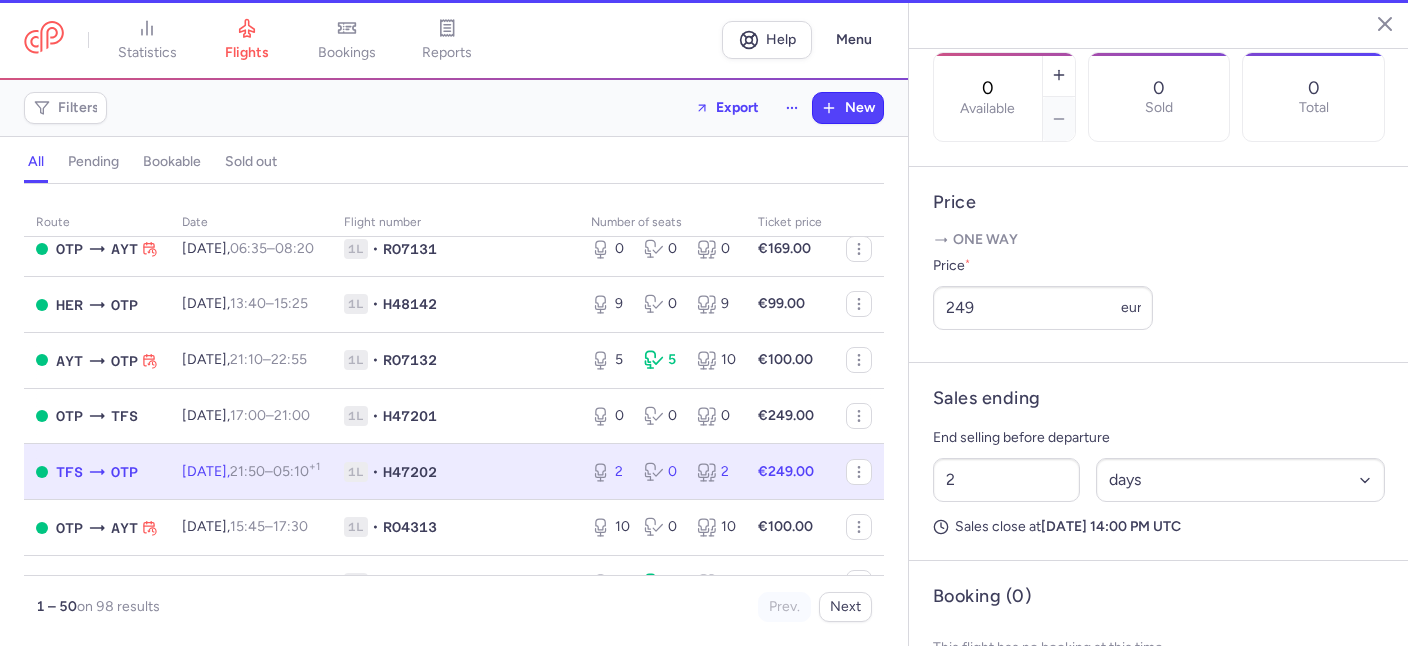type on "2" 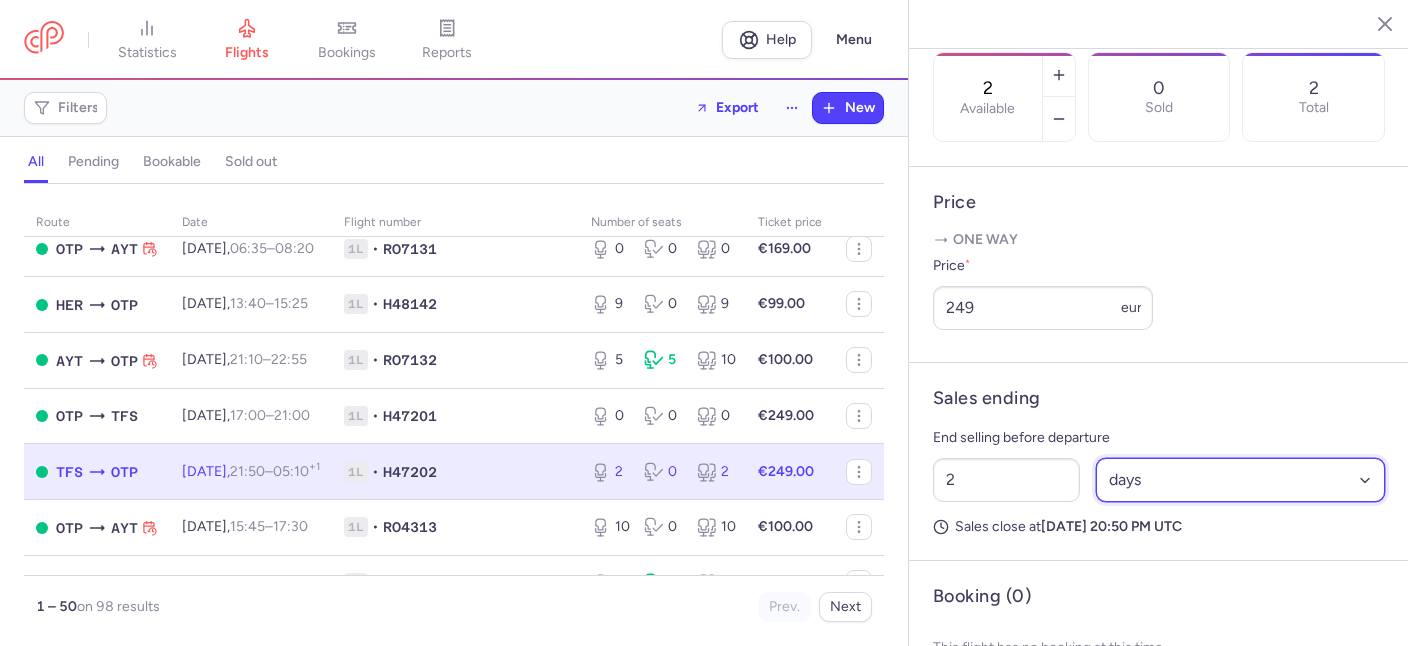 click on "Select an option hours days" at bounding box center [1241, 480] 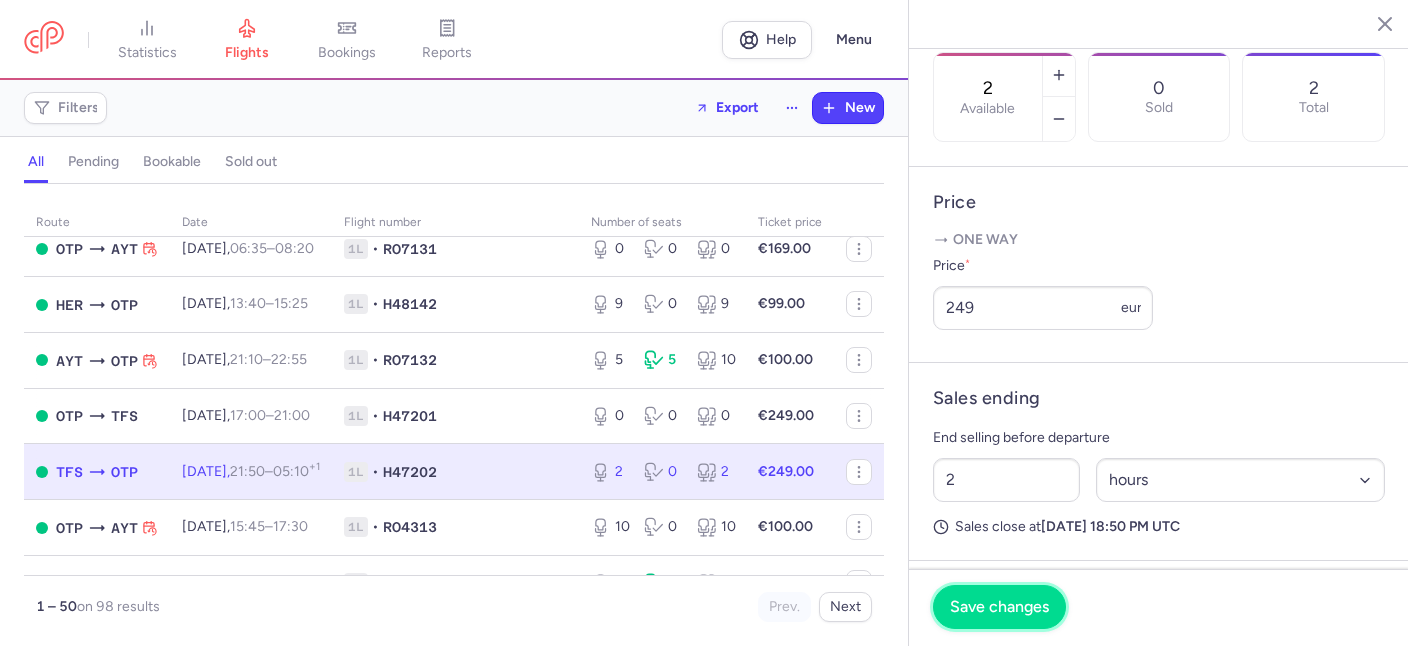 click on "Save changes" at bounding box center (999, 607) 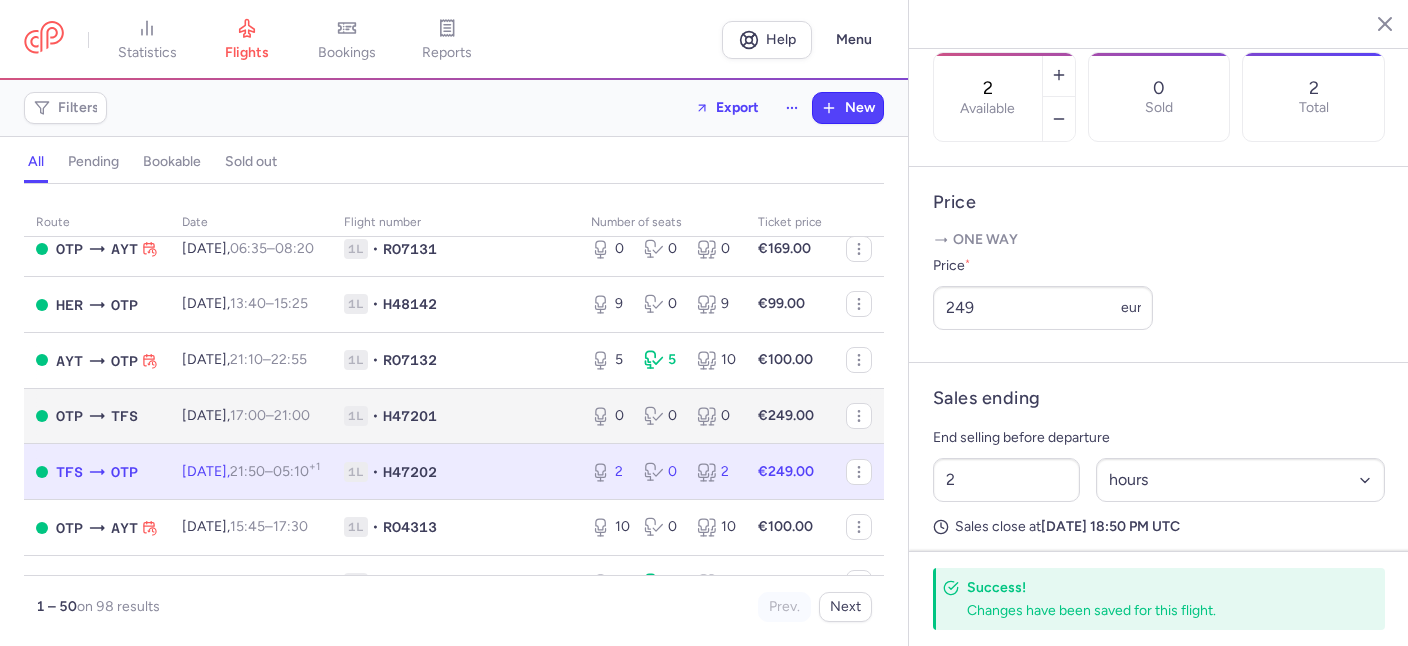 scroll, scrollTop: 1258, scrollLeft: 0, axis: vertical 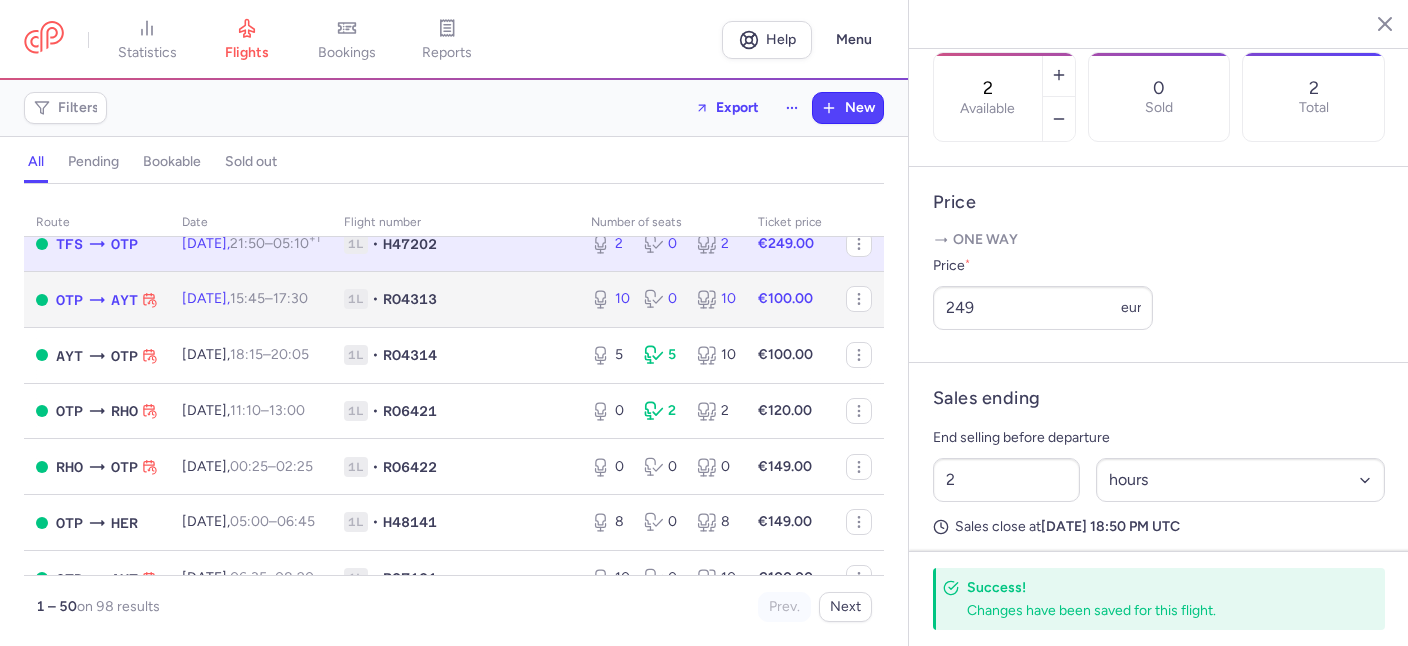 click on "[DATE]  15:45  –  17:30  +0" 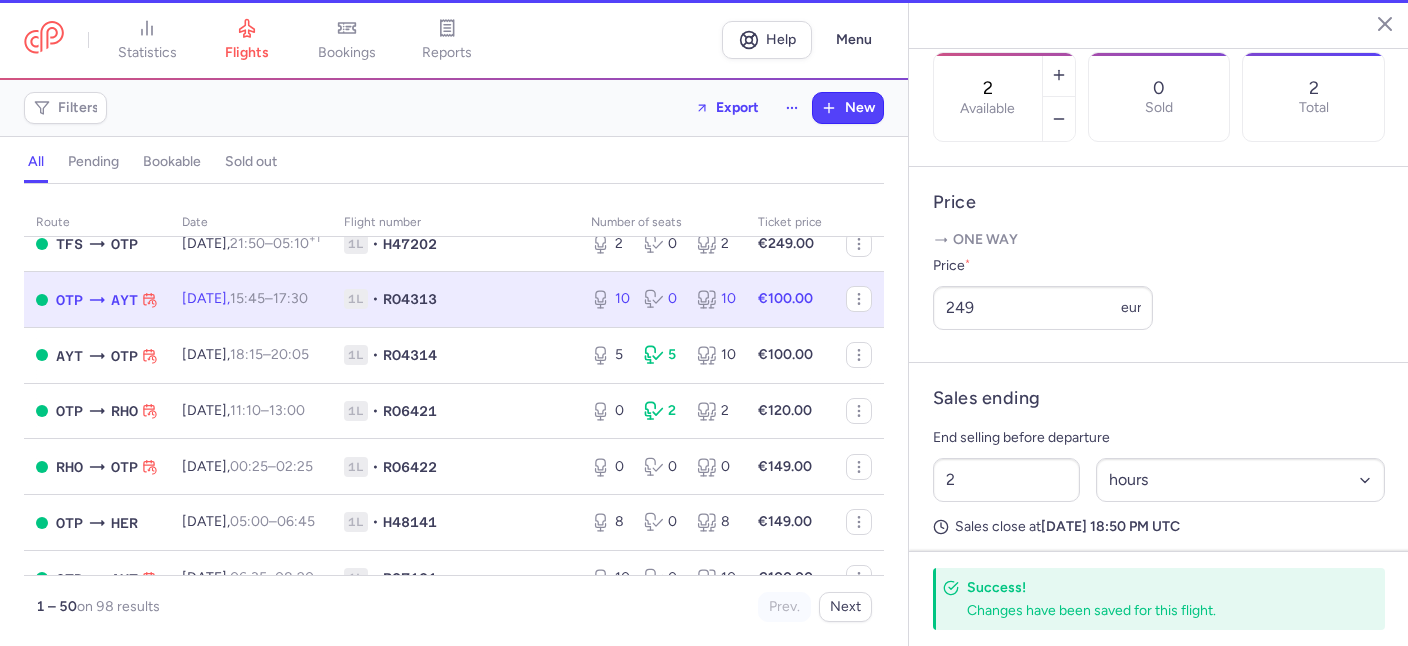 type on "10" 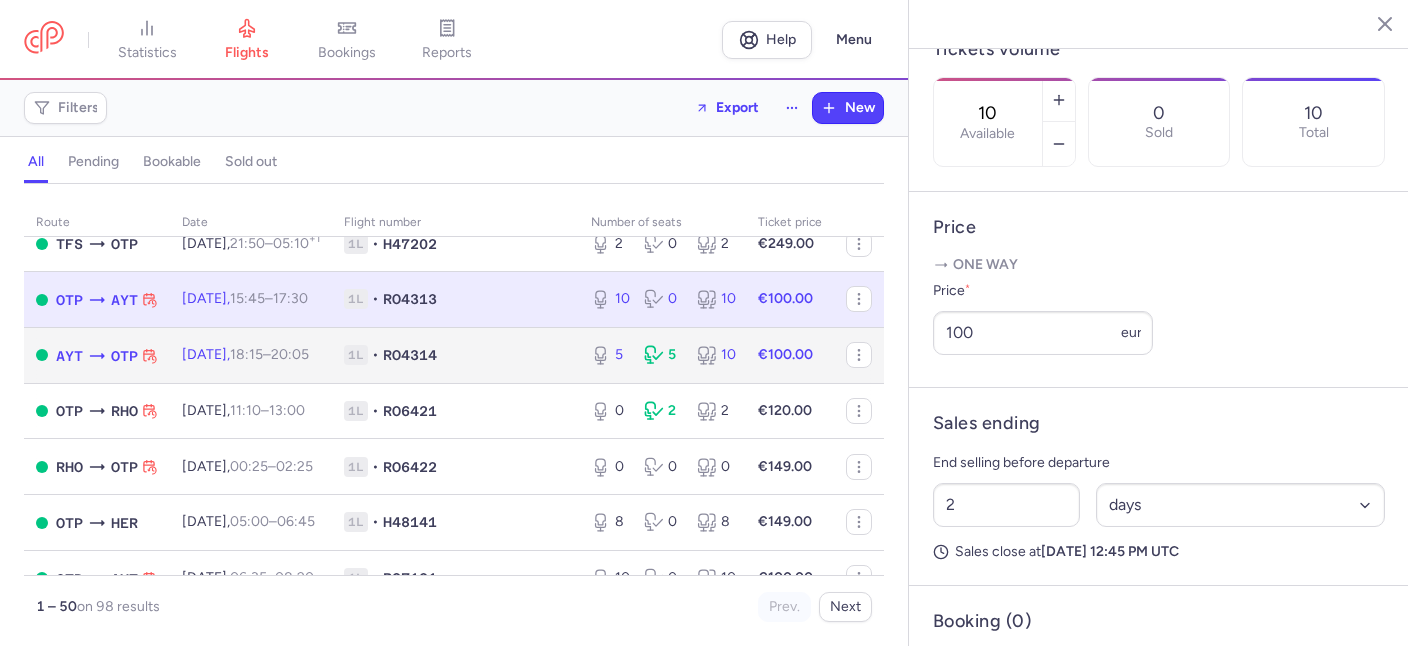 click on "[DATE]  18:15  –  20:05  +0" 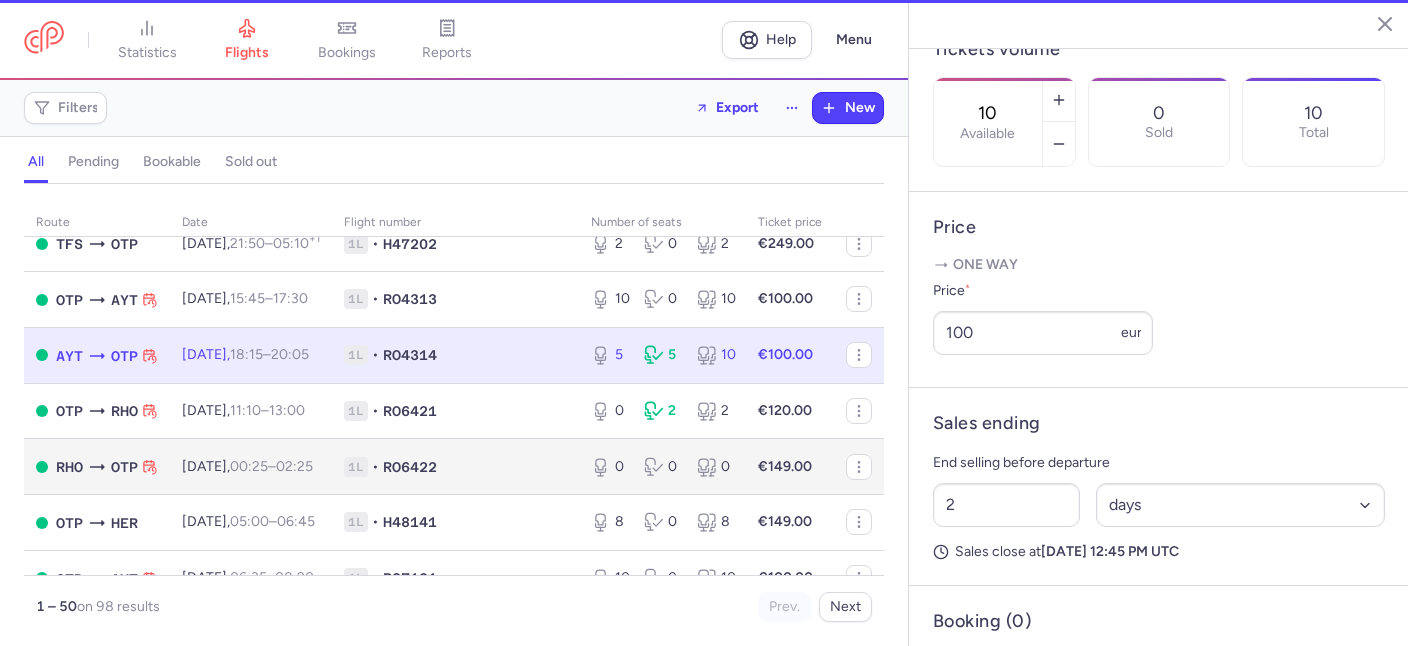 type on "5" 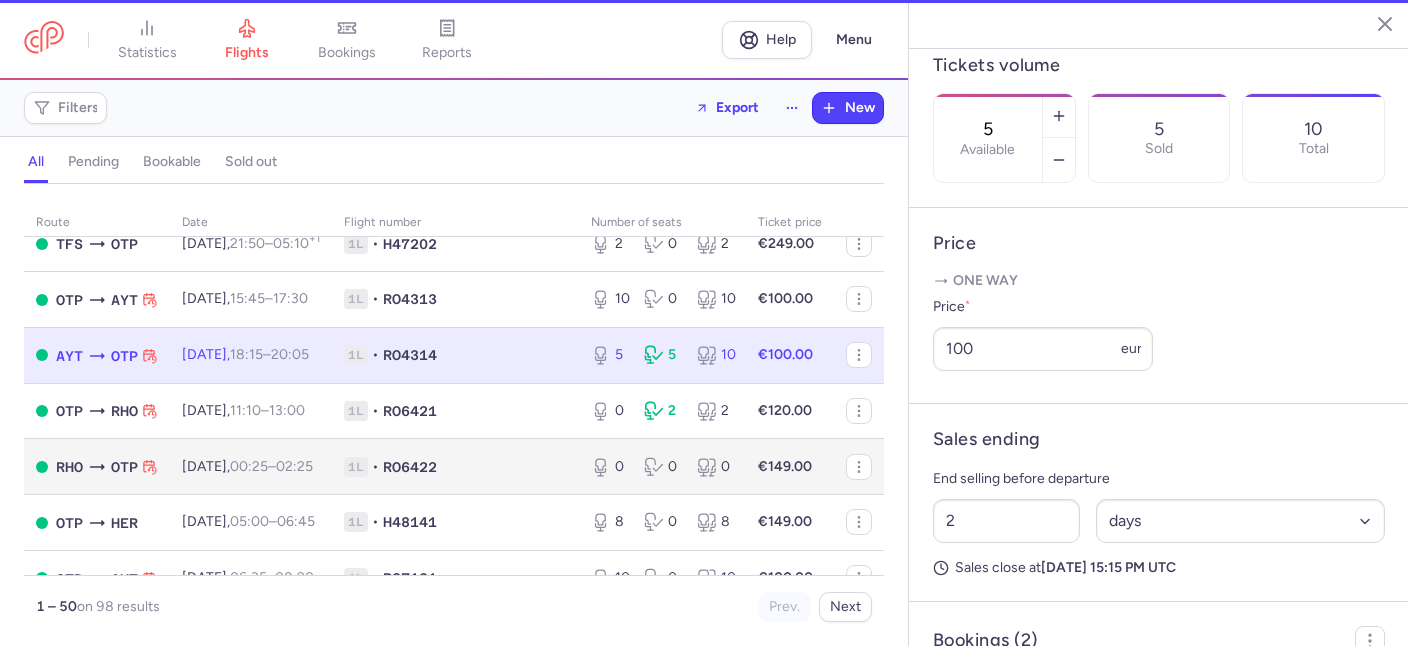 scroll, scrollTop: 645, scrollLeft: 0, axis: vertical 